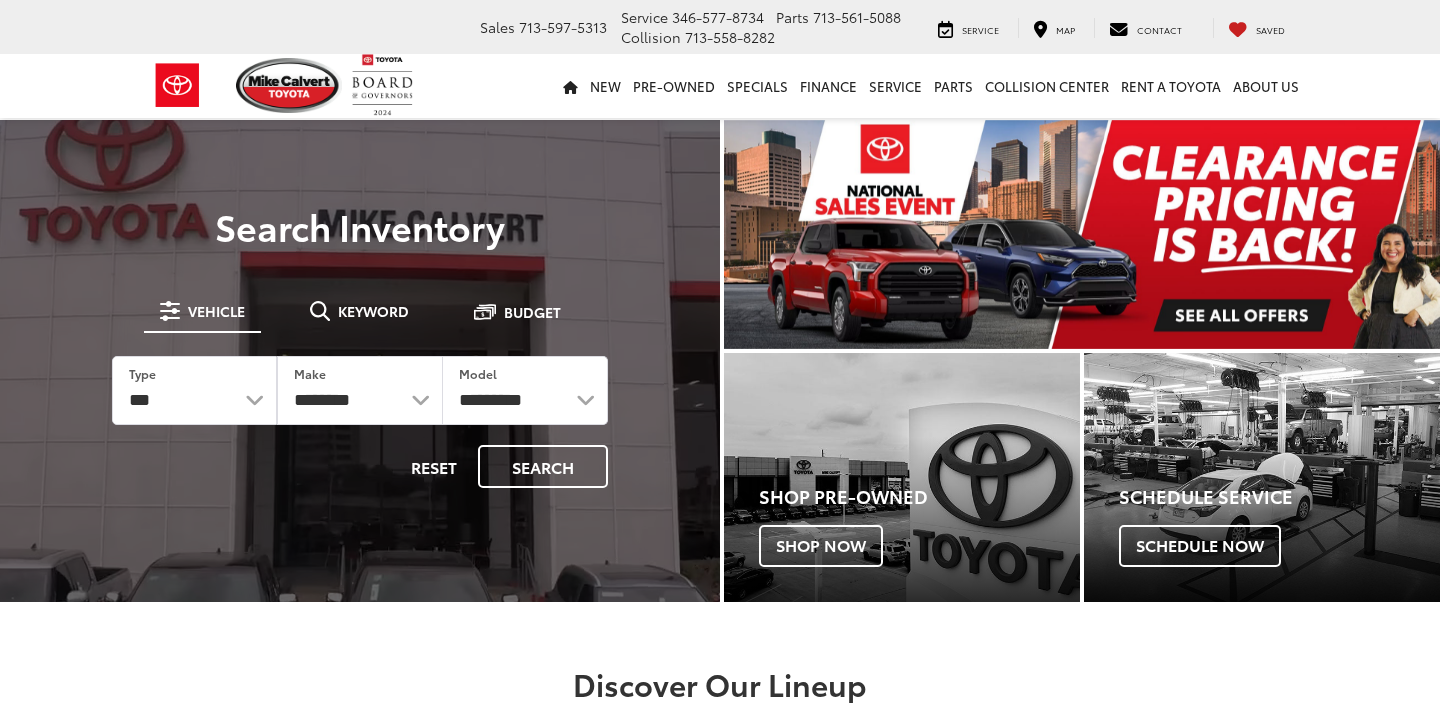 scroll, scrollTop: 0, scrollLeft: 0, axis: both 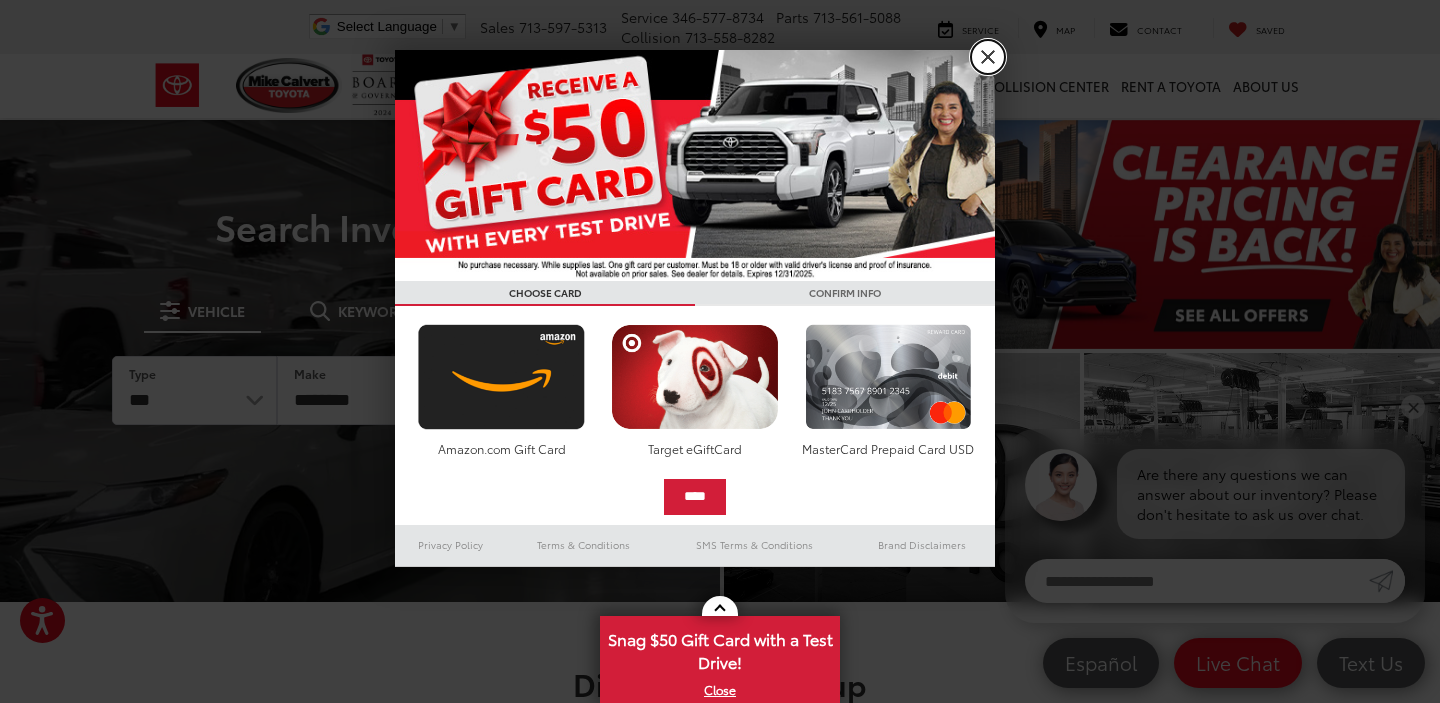 click on "X" at bounding box center (988, 57) 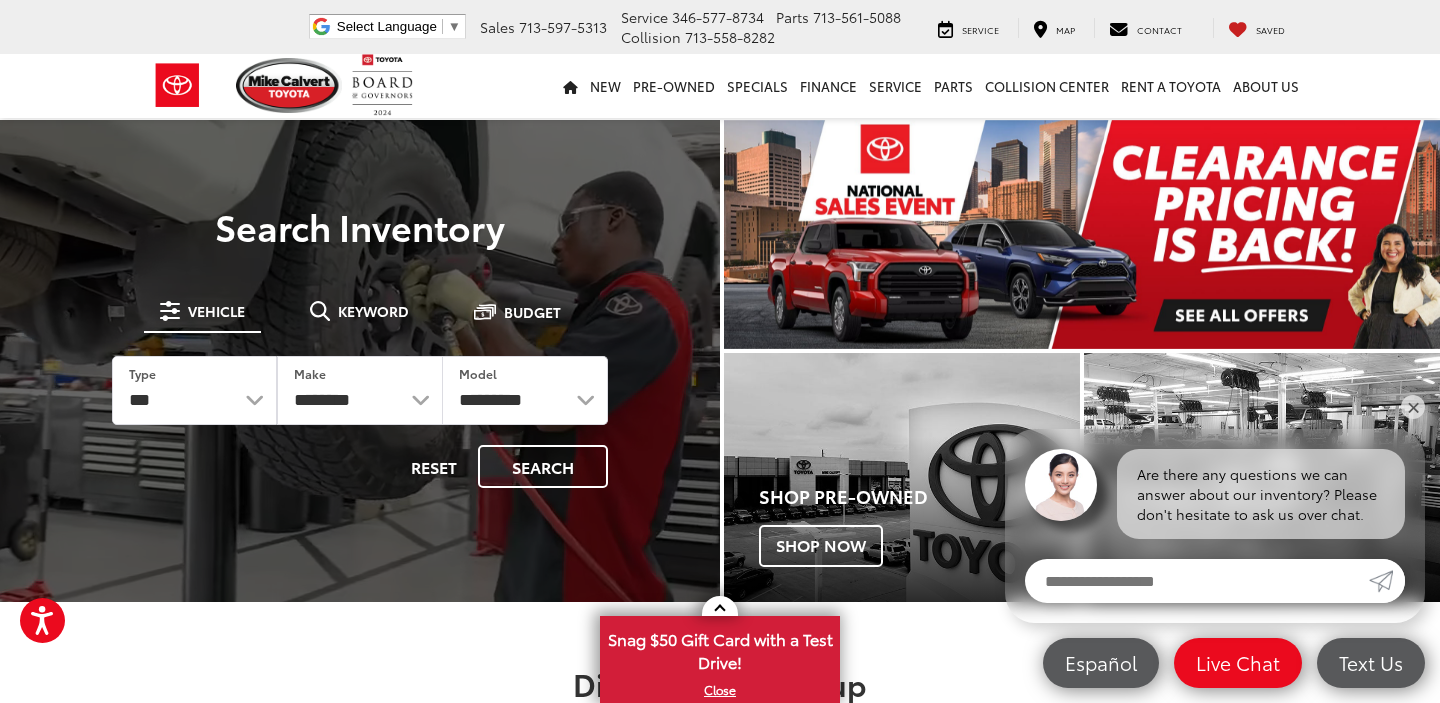 scroll, scrollTop: 516, scrollLeft: 0, axis: vertical 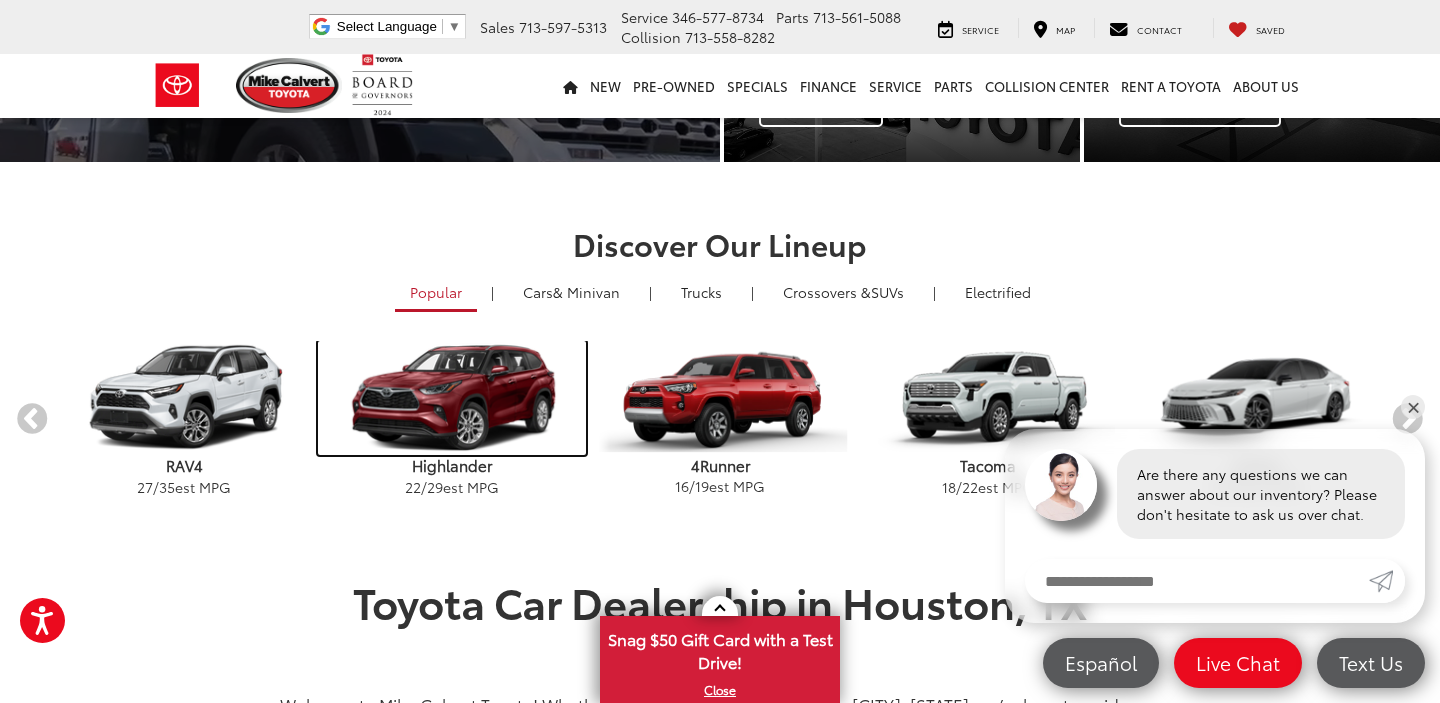 click at bounding box center (452, 398) 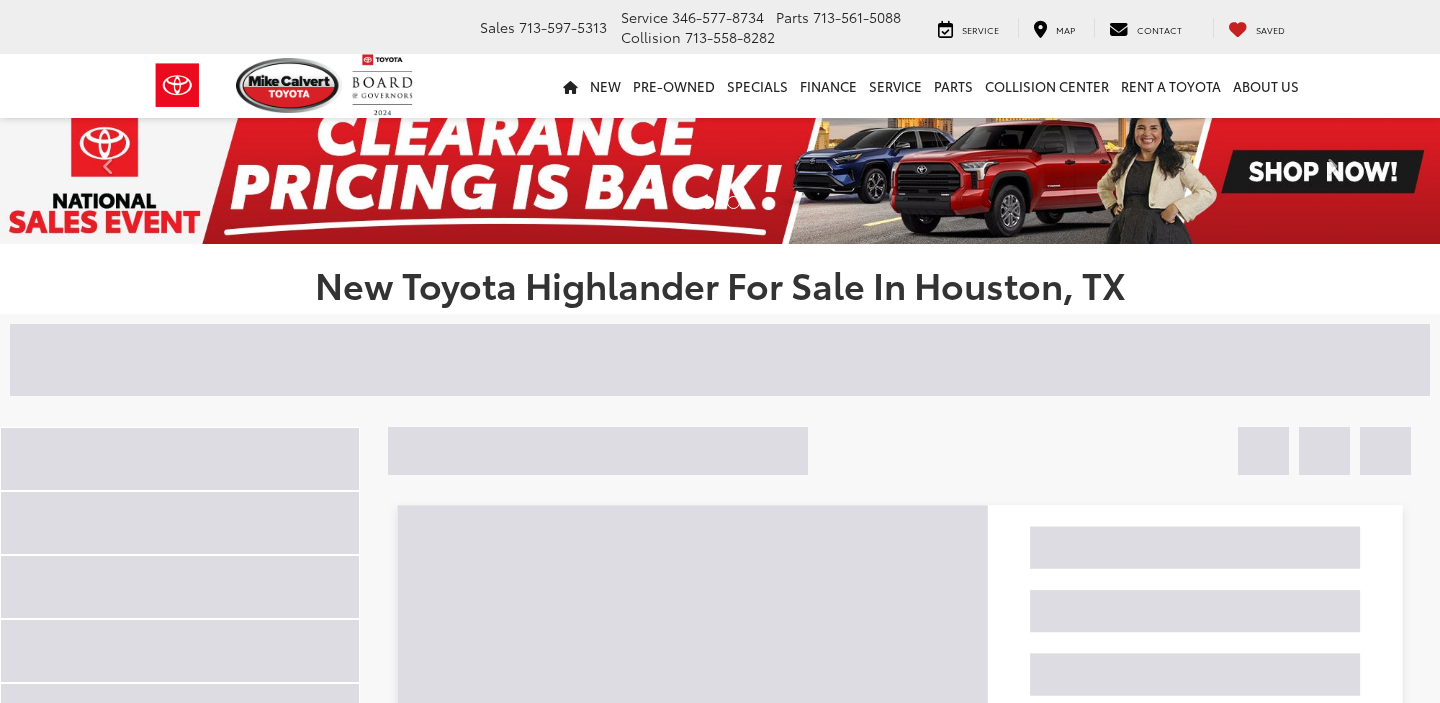 scroll, scrollTop: 0, scrollLeft: 0, axis: both 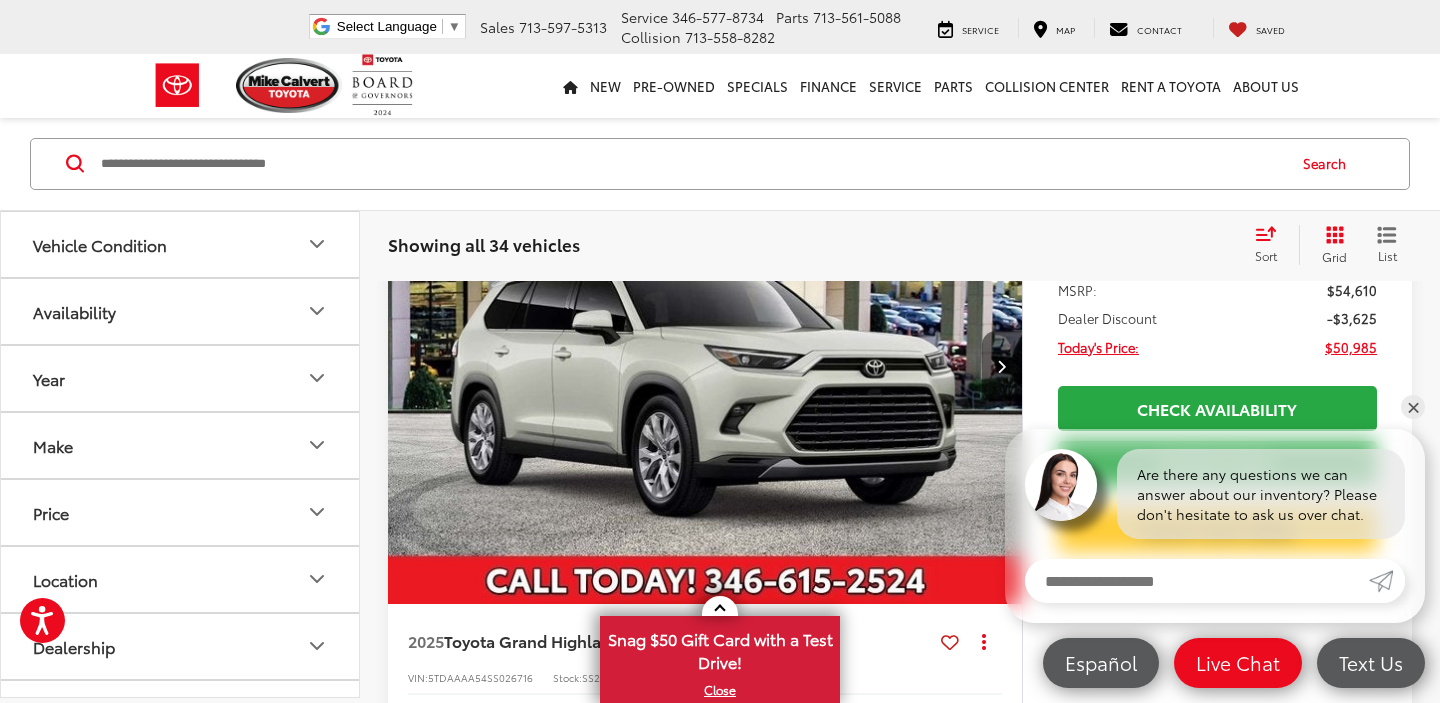 click at bounding box center (1001, 366) 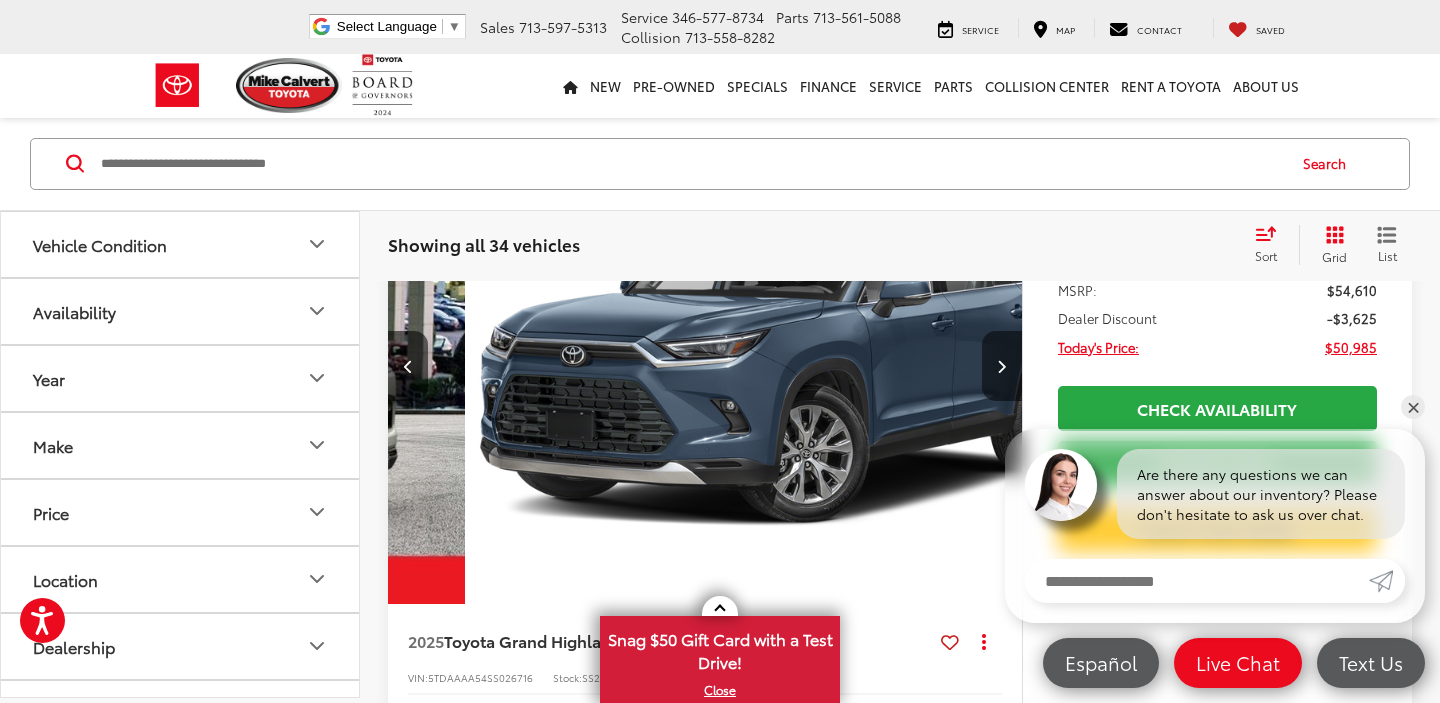 scroll, scrollTop: 0, scrollLeft: 637, axis: horizontal 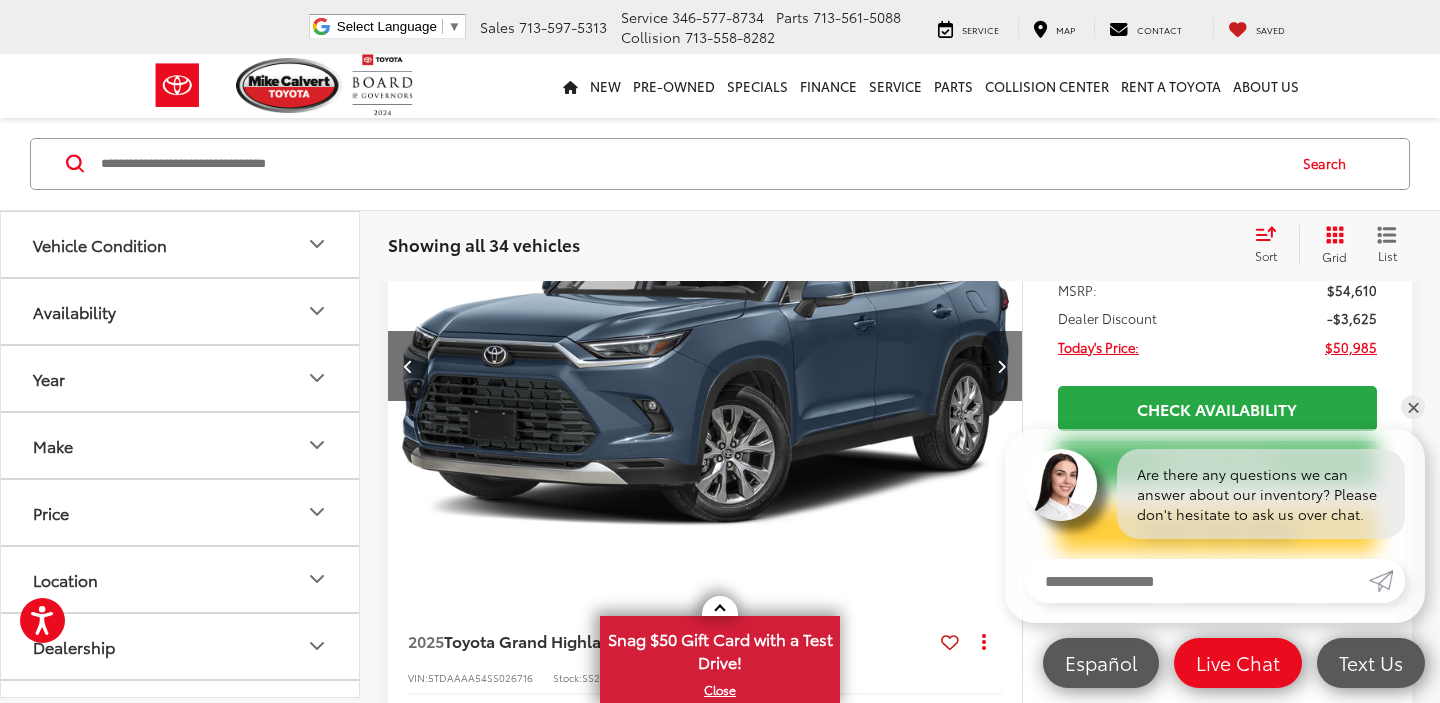type 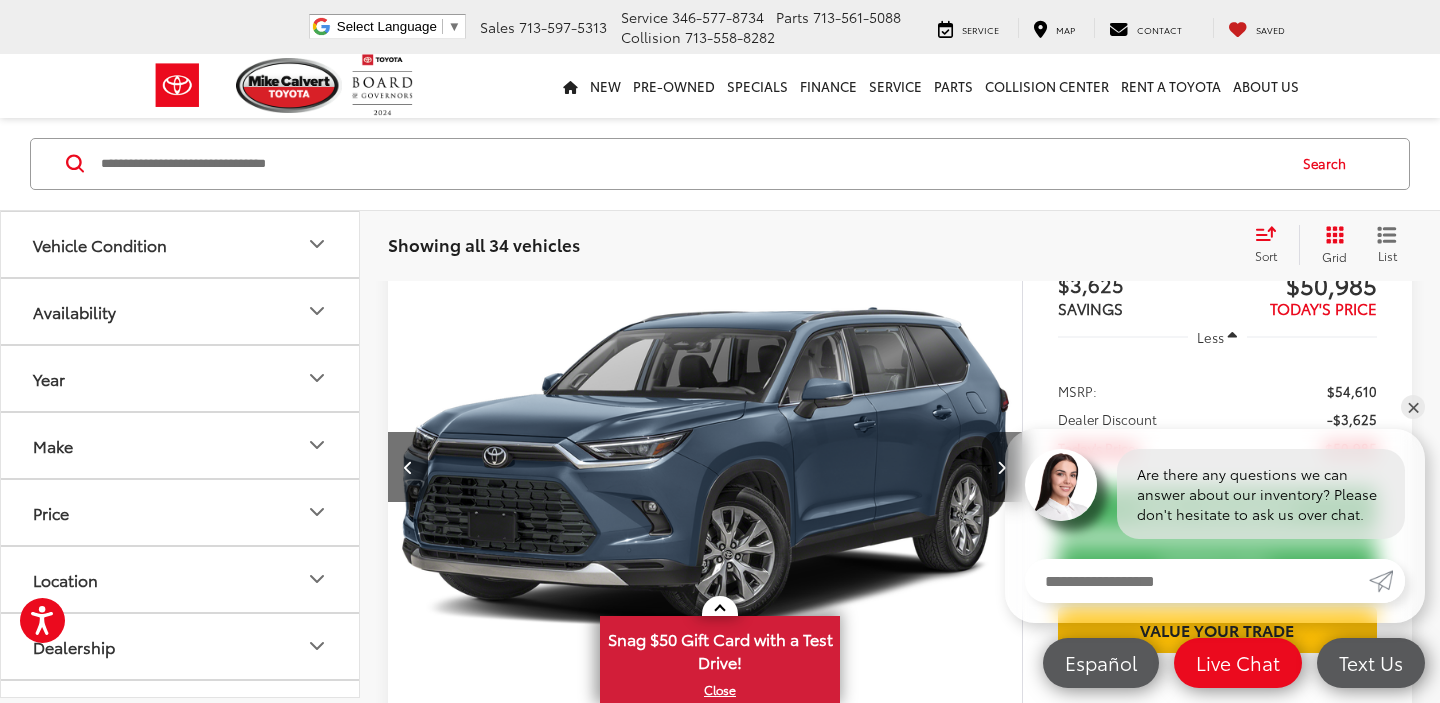 scroll, scrollTop: 1040, scrollLeft: 0, axis: vertical 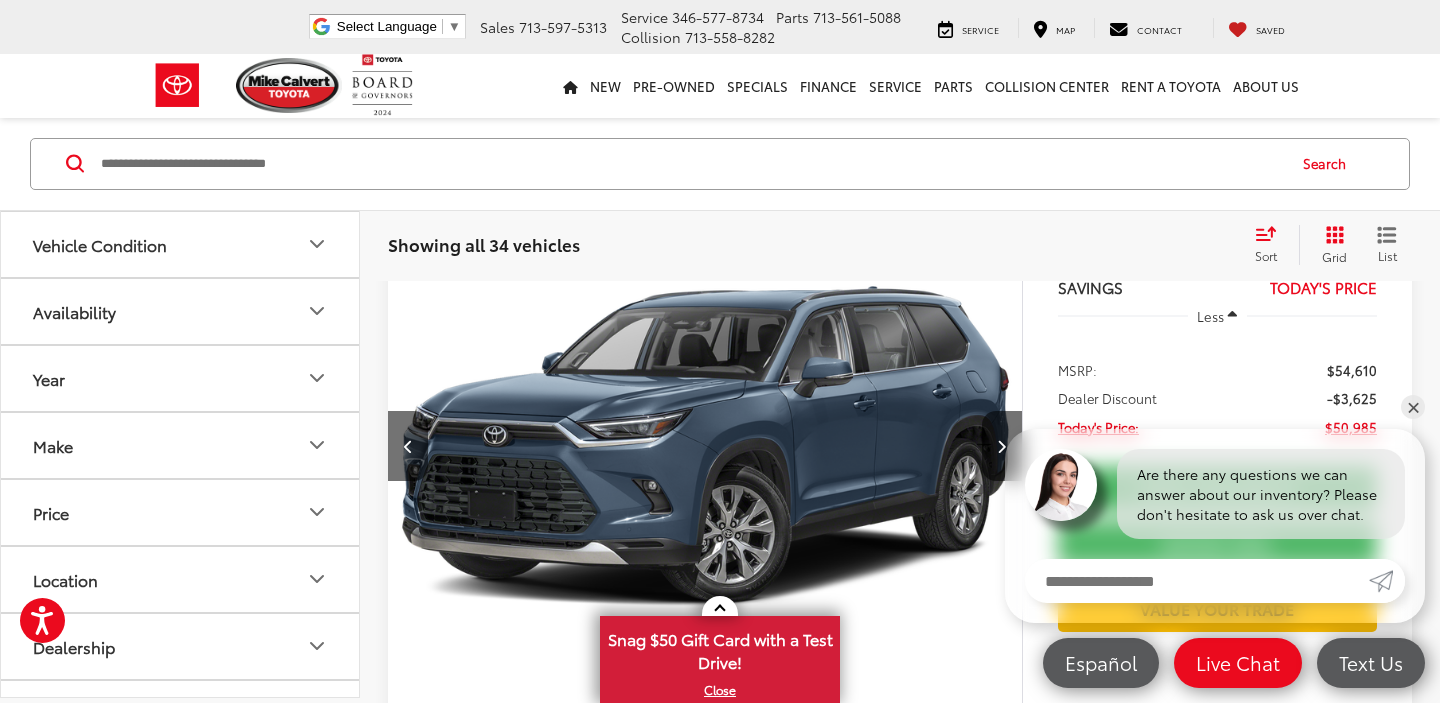 click at bounding box center [705, 447] 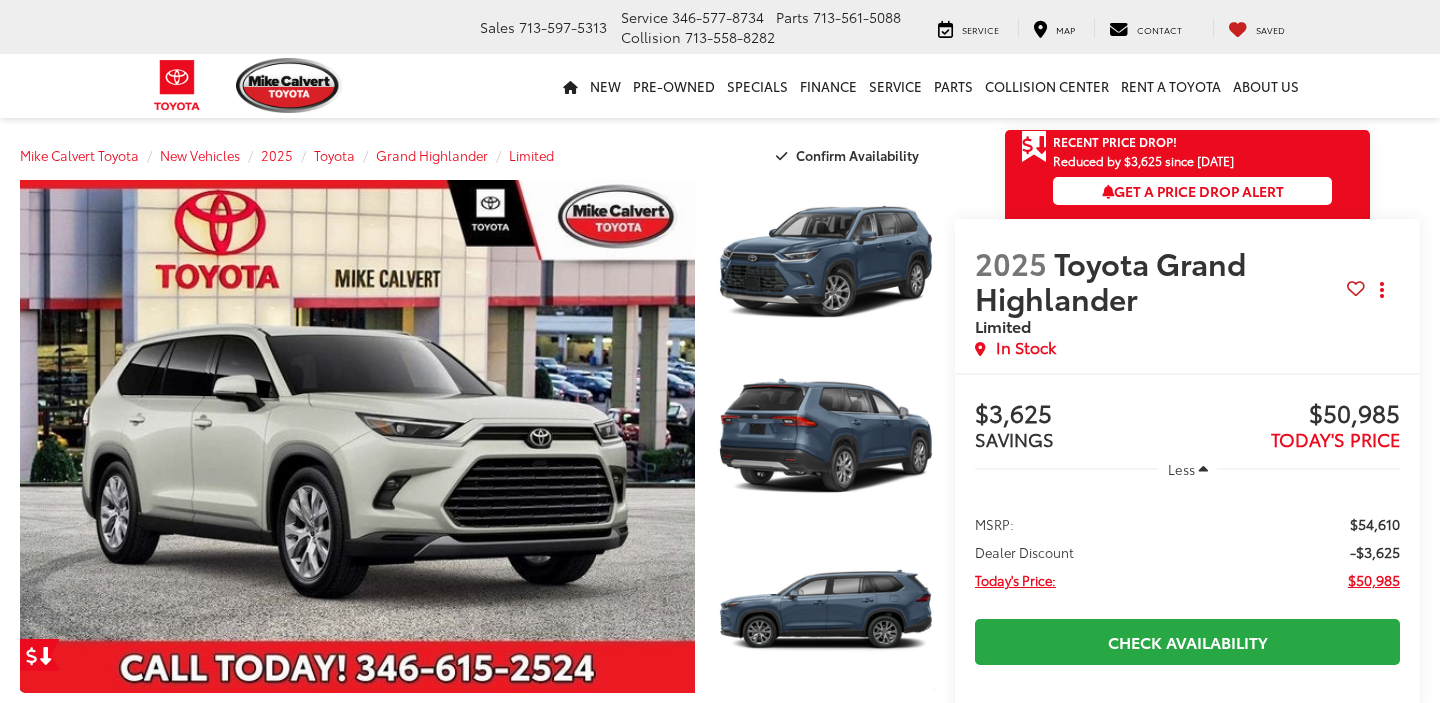 scroll, scrollTop: 0, scrollLeft: 0, axis: both 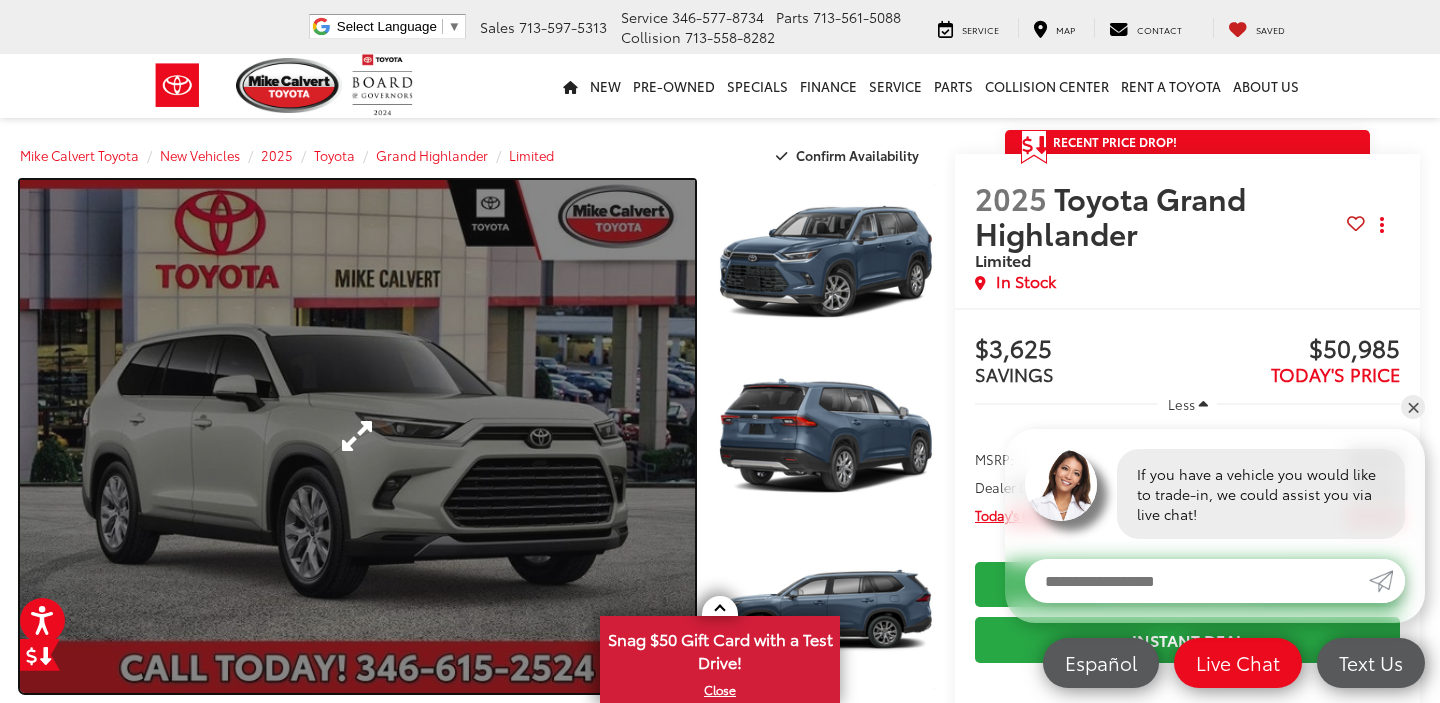 click at bounding box center (357, 436) 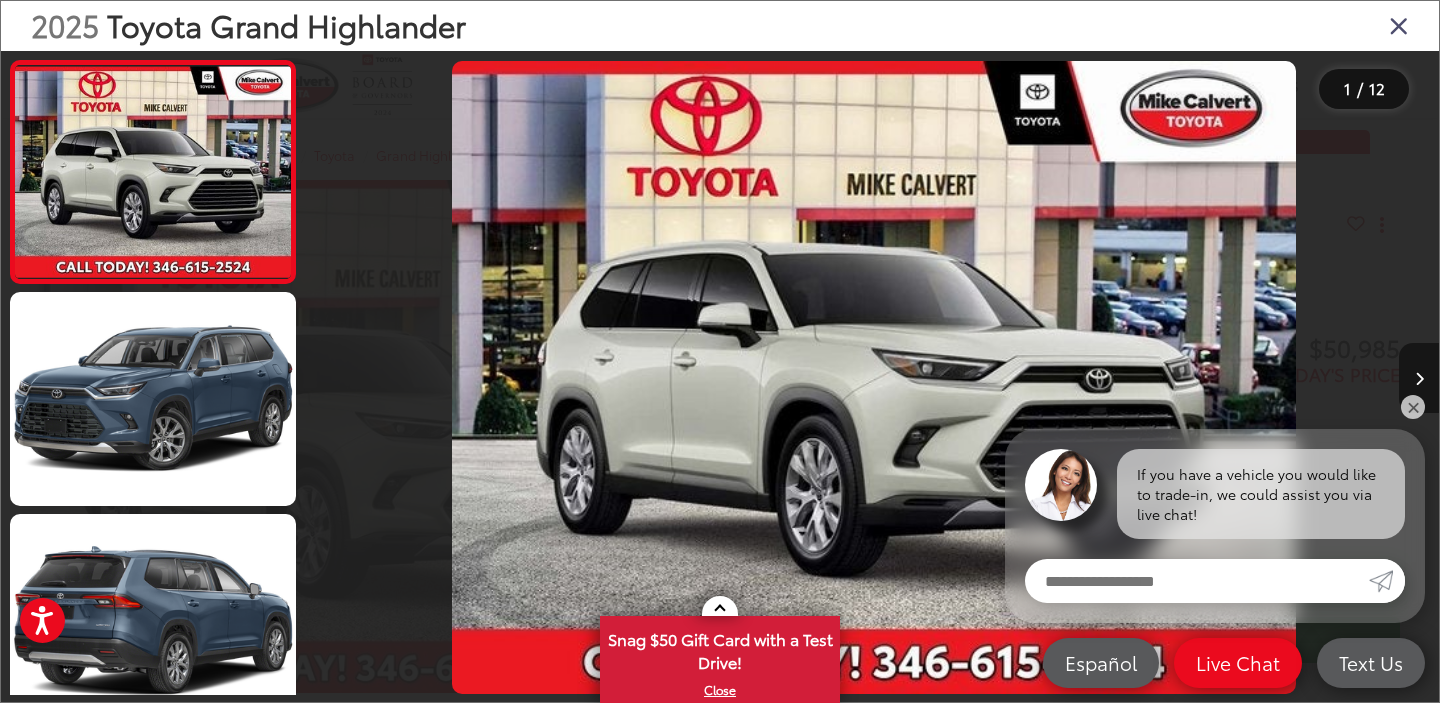 click at bounding box center [1419, 379] 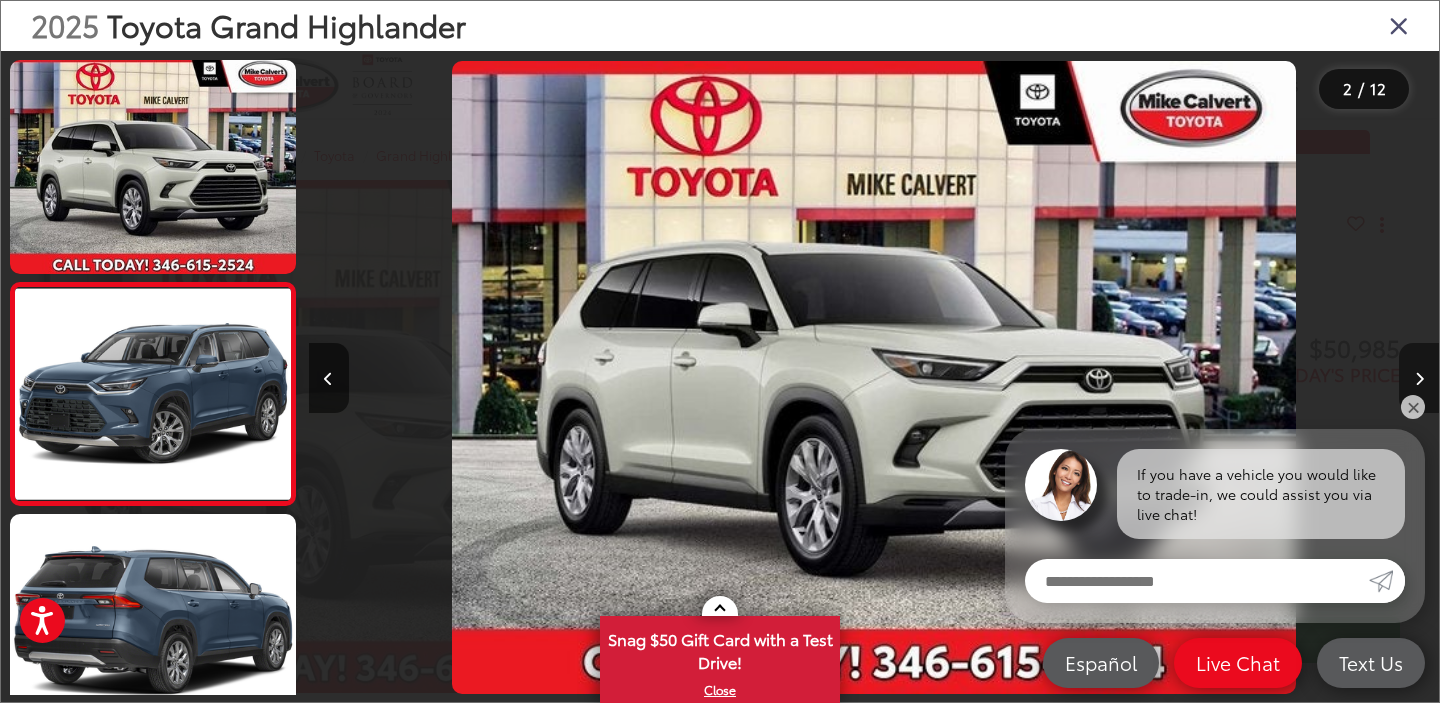 scroll, scrollTop: 0, scrollLeft: 262, axis: horizontal 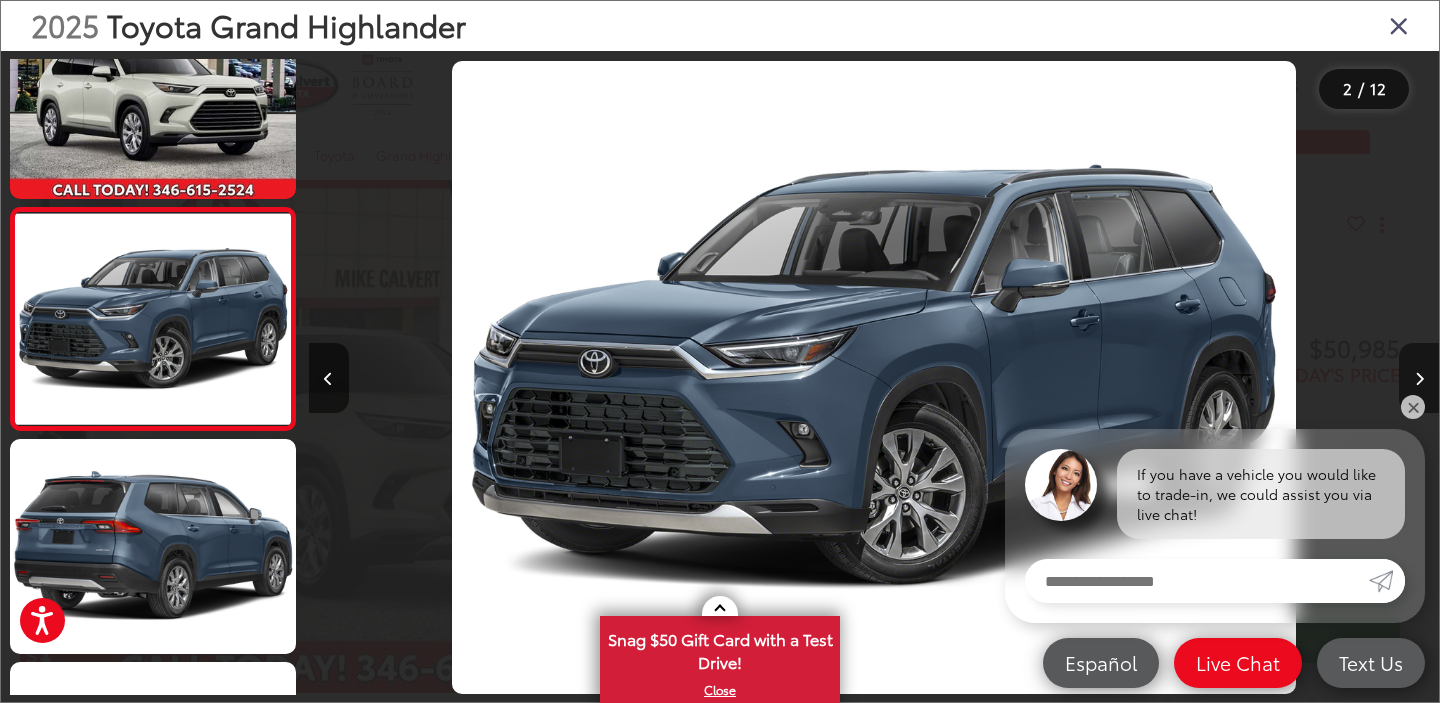 click at bounding box center [1419, 379] 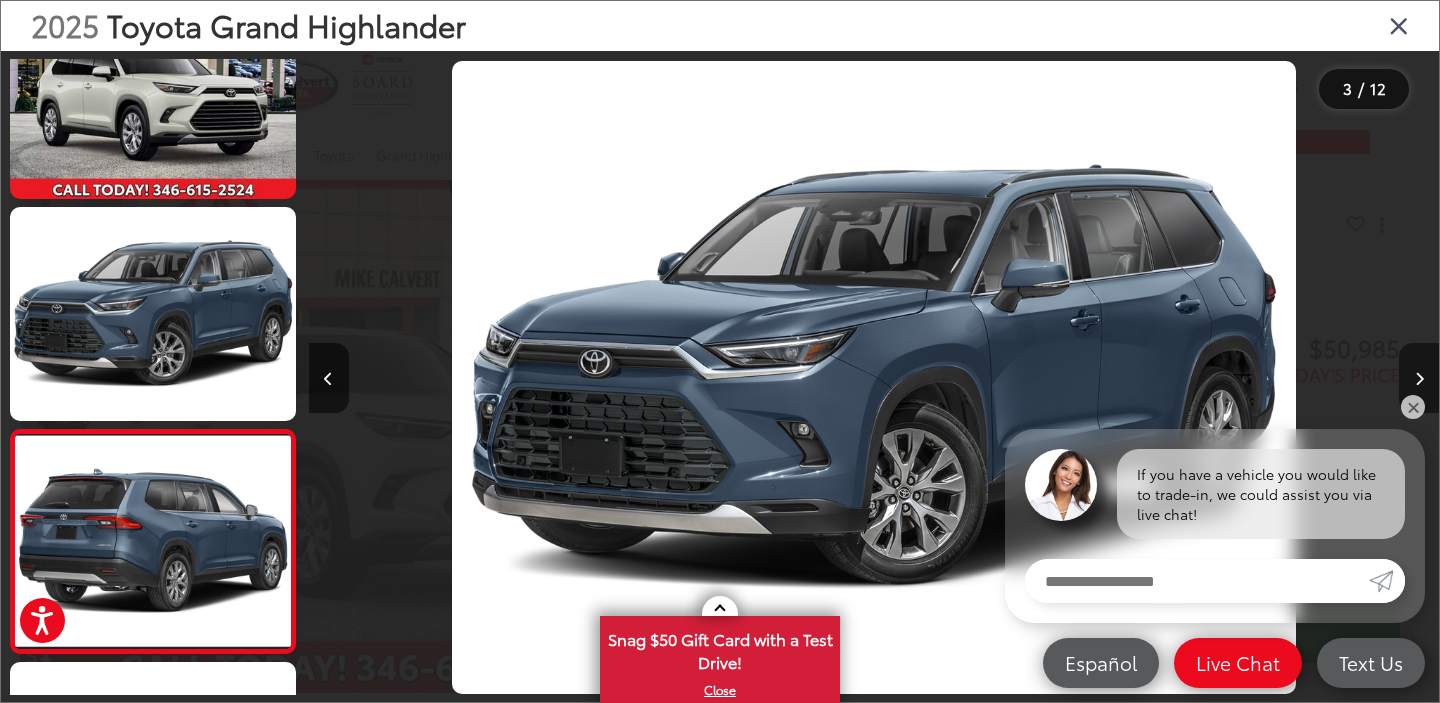 scroll, scrollTop: 0, scrollLeft: 1322, axis: horizontal 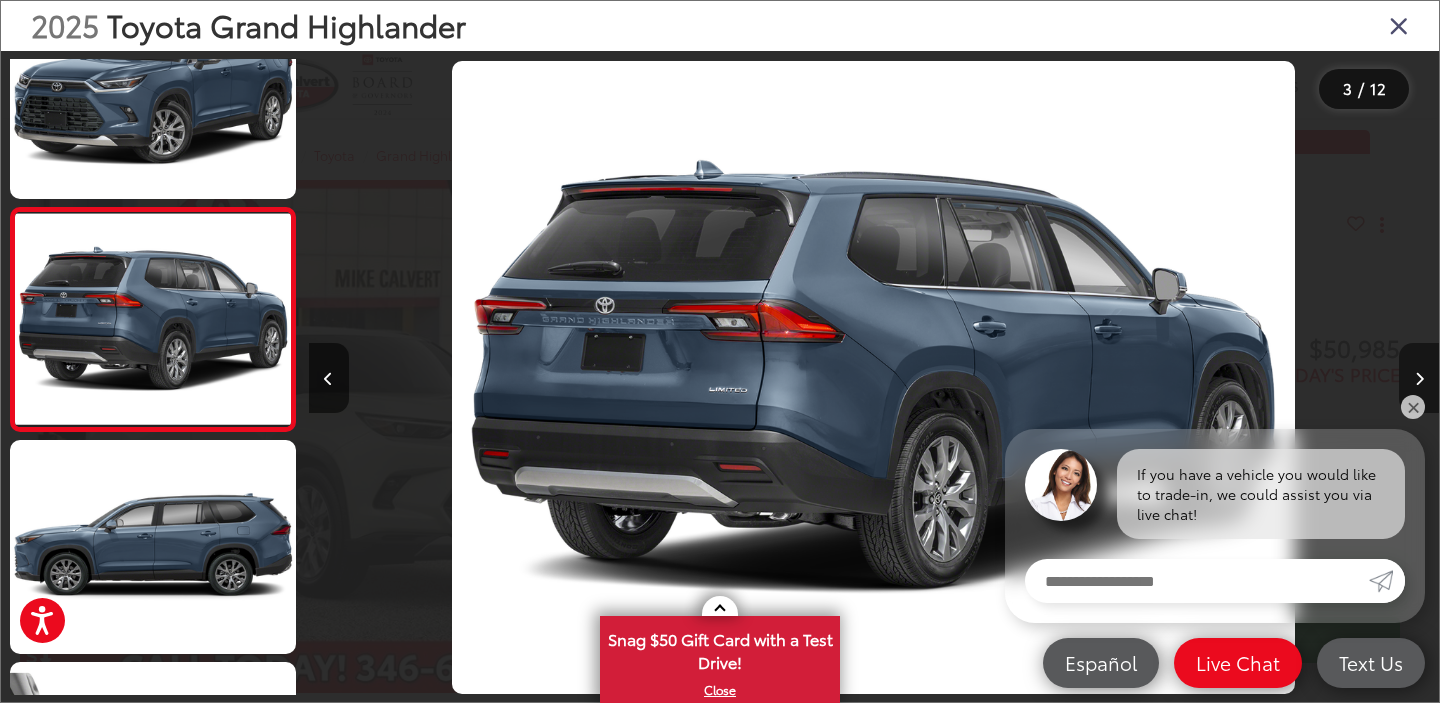 click at bounding box center [1419, 379] 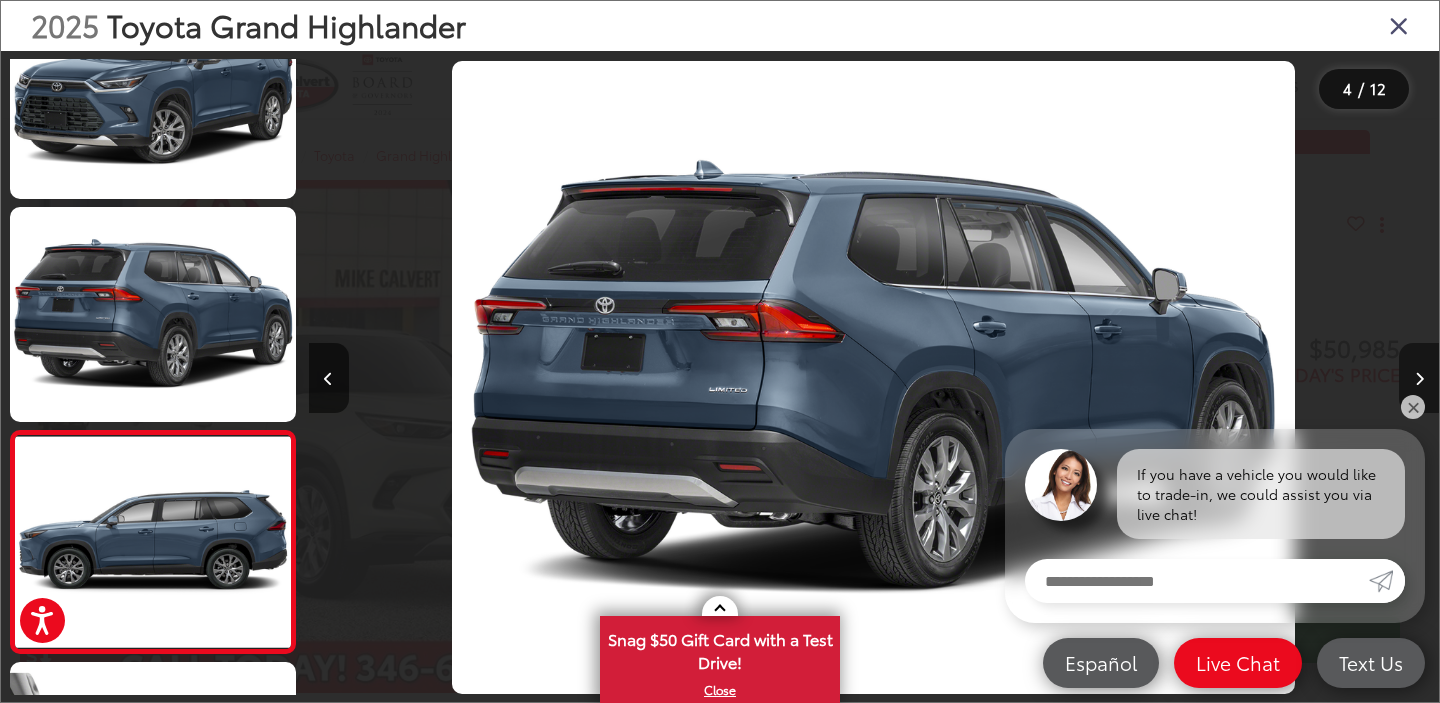 scroll, scrollTop: 0, scrollLeft: 2521, axis: horizontal 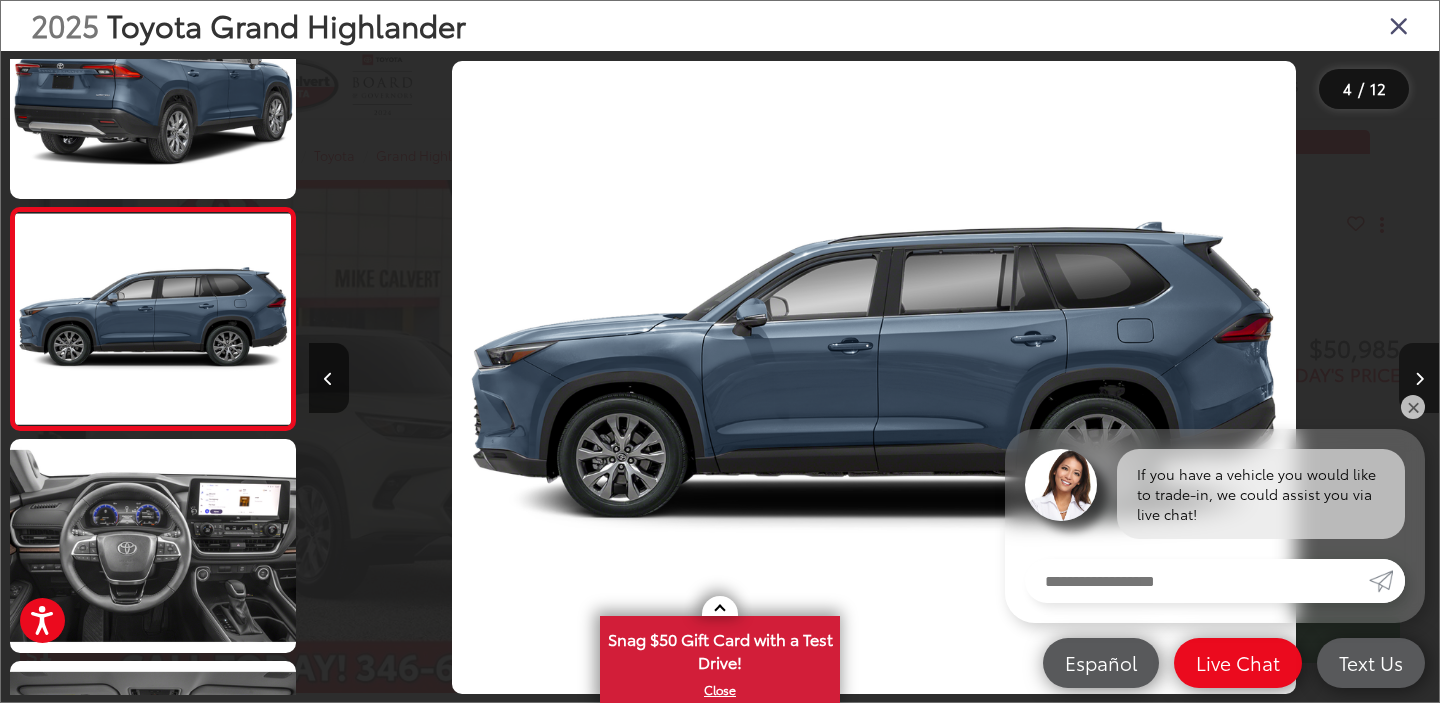 click at bounding box center [1419, 379] 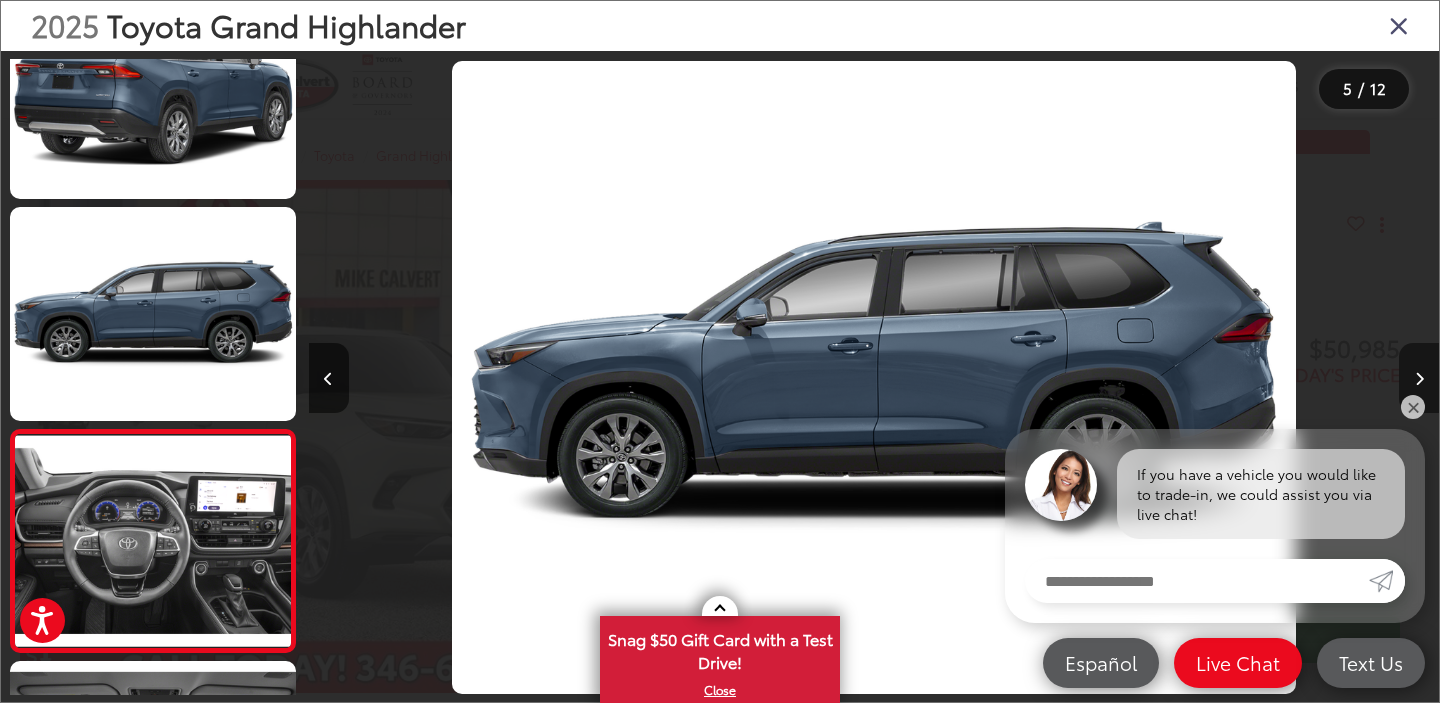 scroll, scrollTop: 0, scrollLeft: 3653, axis: horizontal 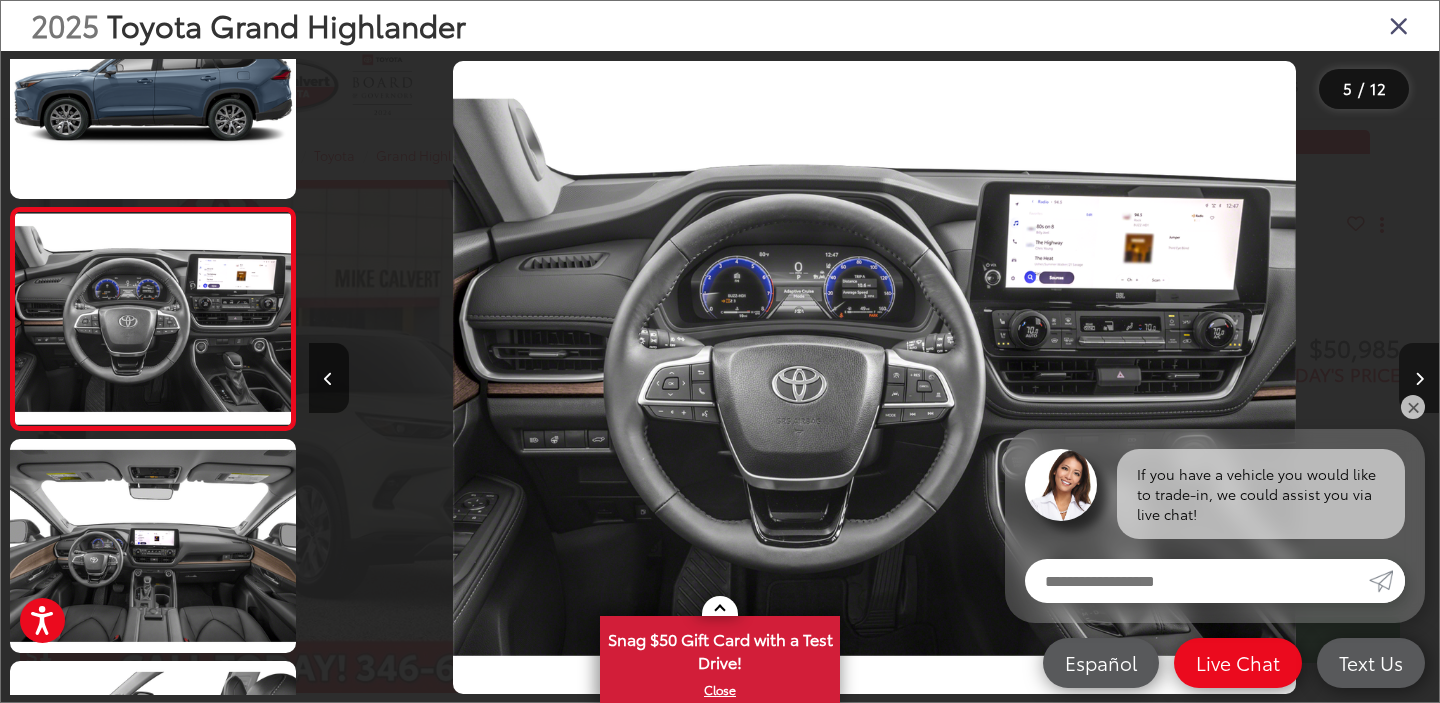 click at bounding box center (1419, 379) 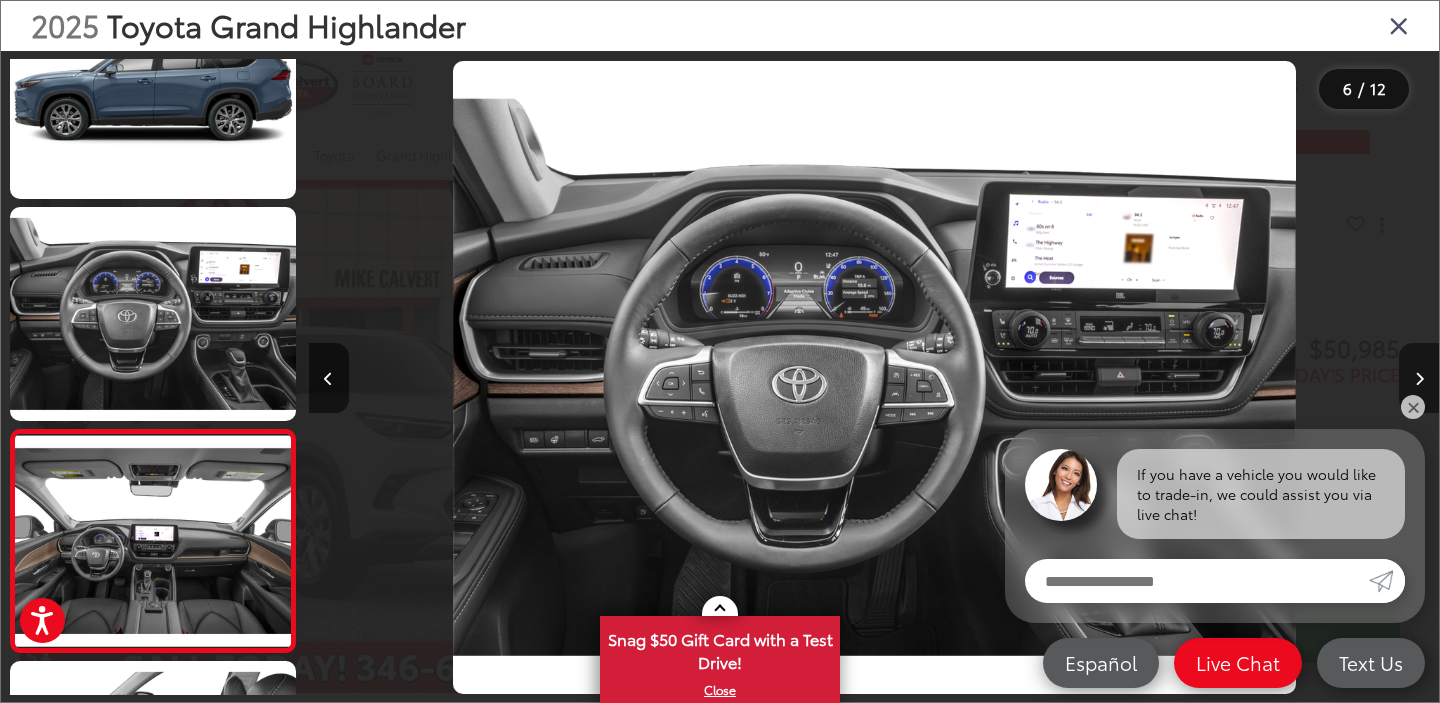 scroll, scrollTop: 0, scrollLeft: 4585, axis: horizontal 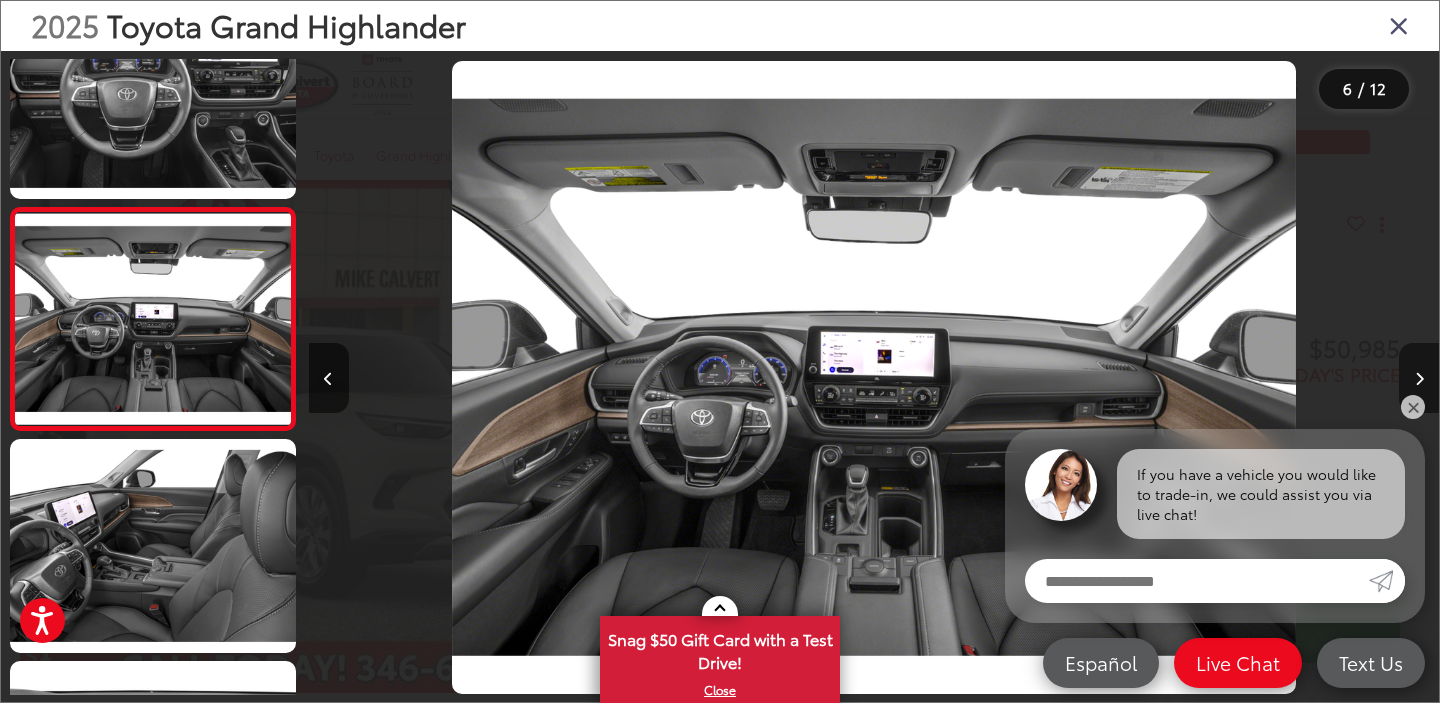 click at bounding box center (1419, 379) 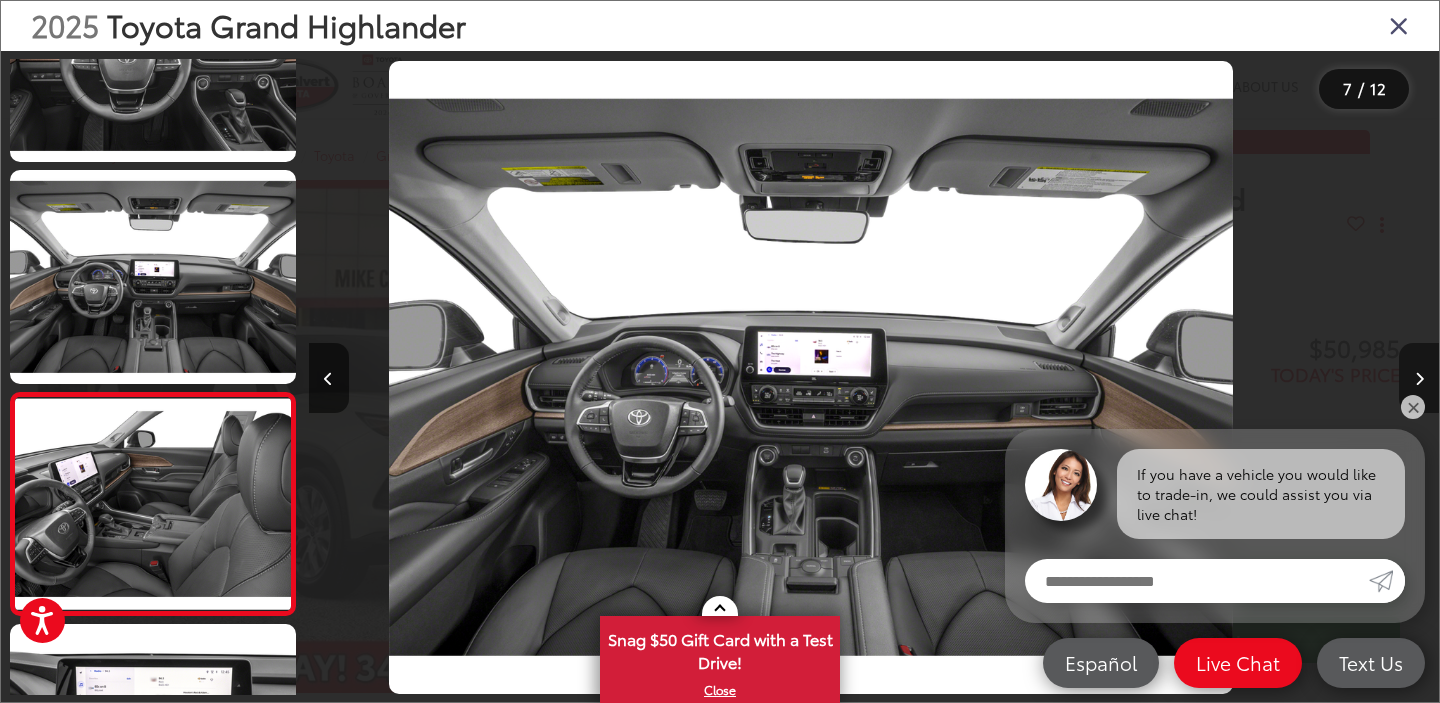 scroll, scrollTop: 1083, scrollLeft: 0, axis: vertical 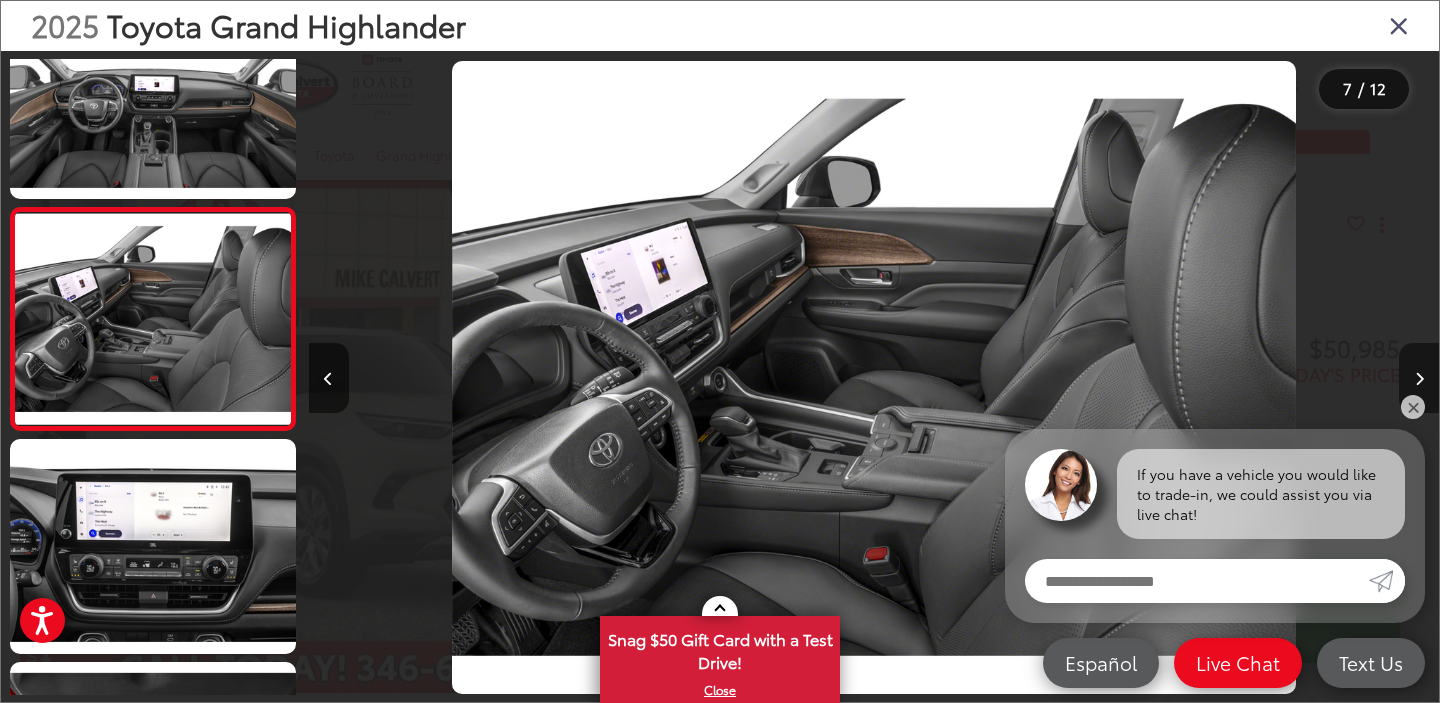 click at bounding box center [1419, 379] 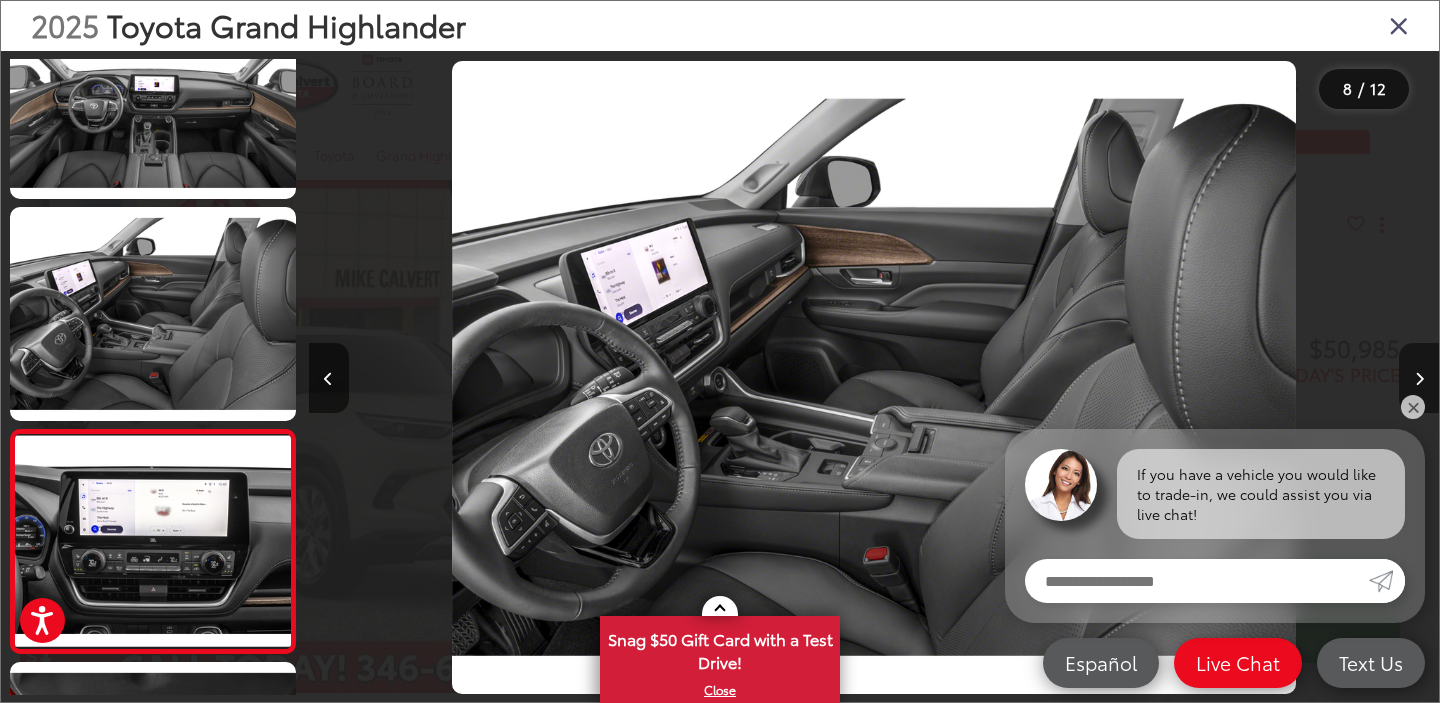 scroll 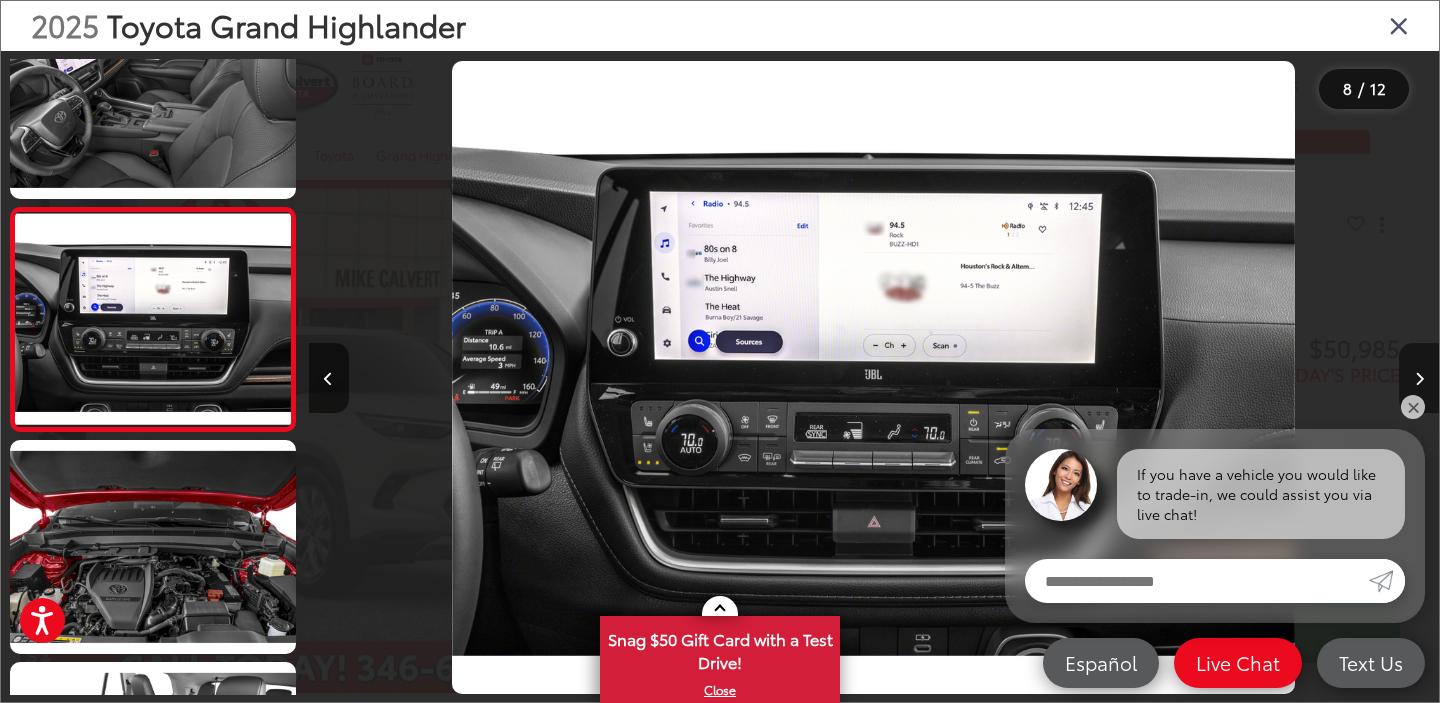 click at bounding box center [1419, 379] 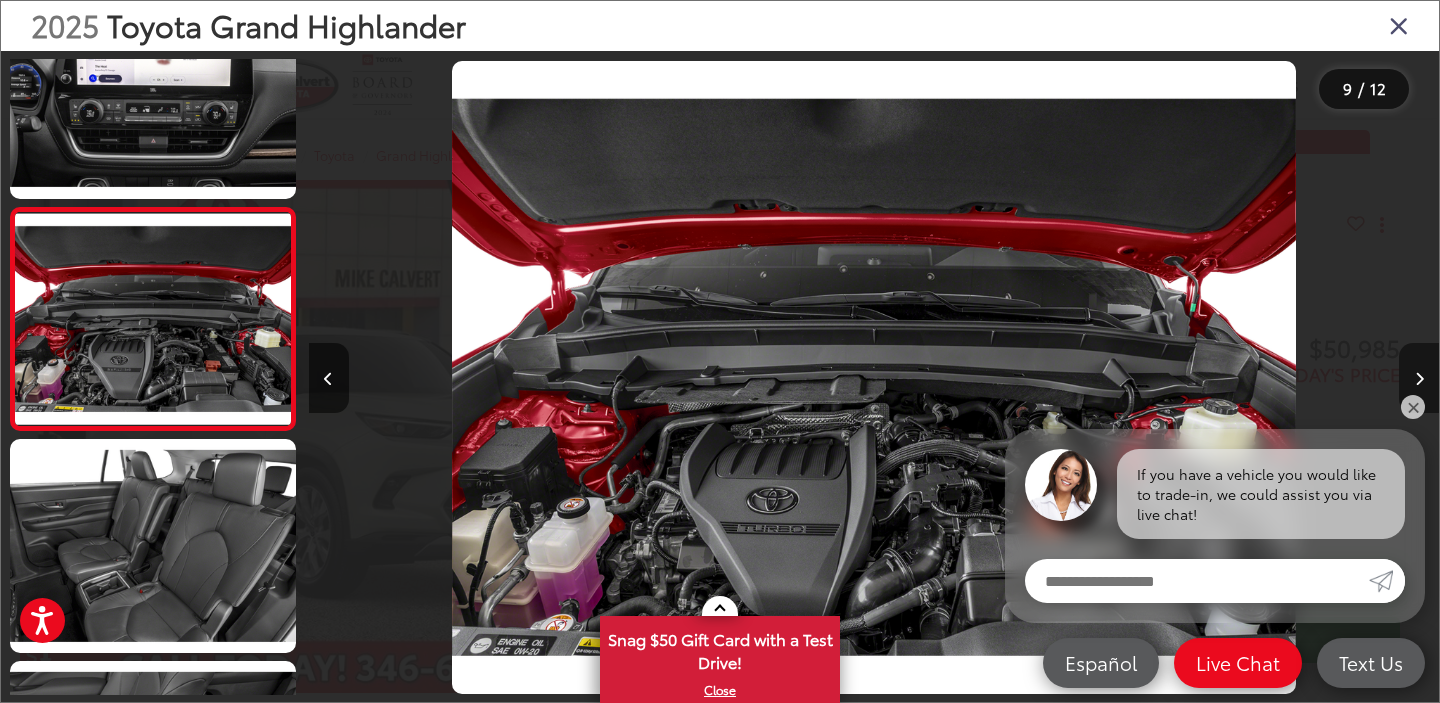 click at bounding box center [1419, 379] 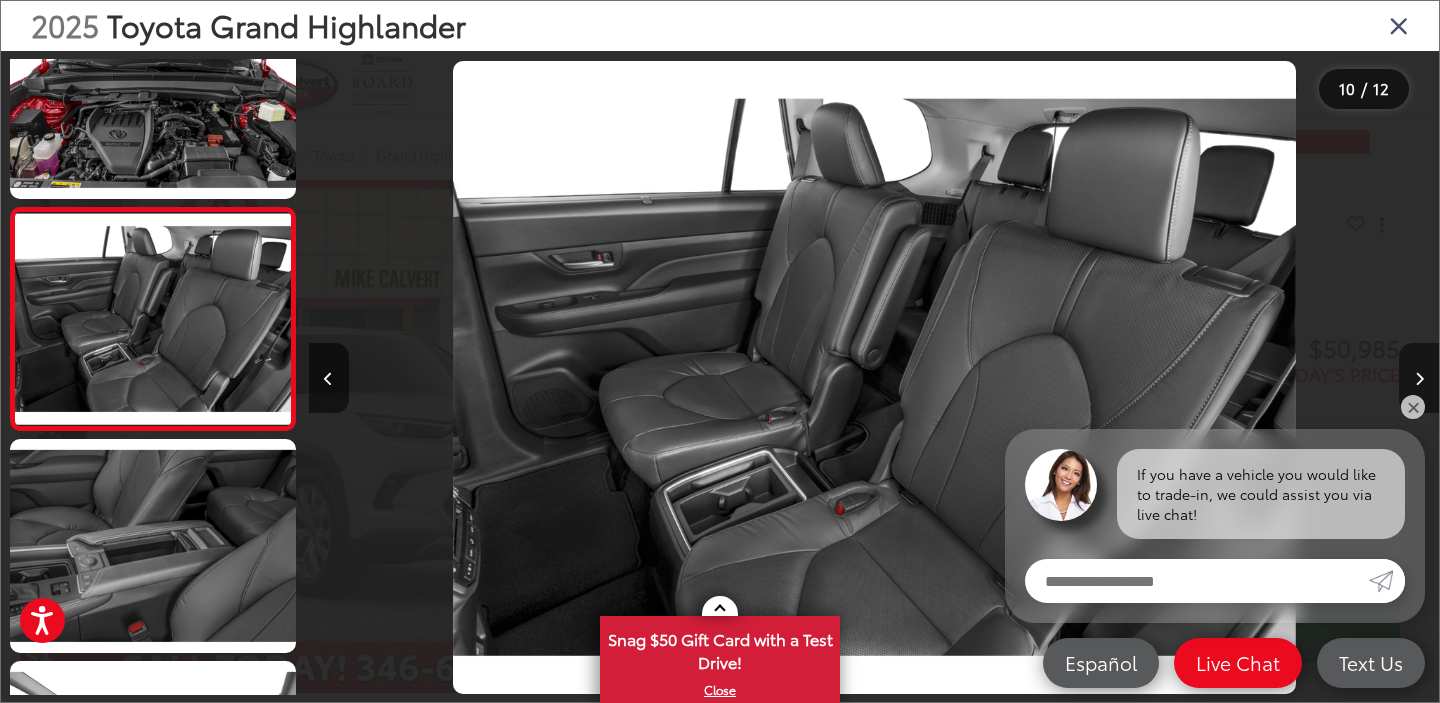 click at bounding box center (1419, 379) 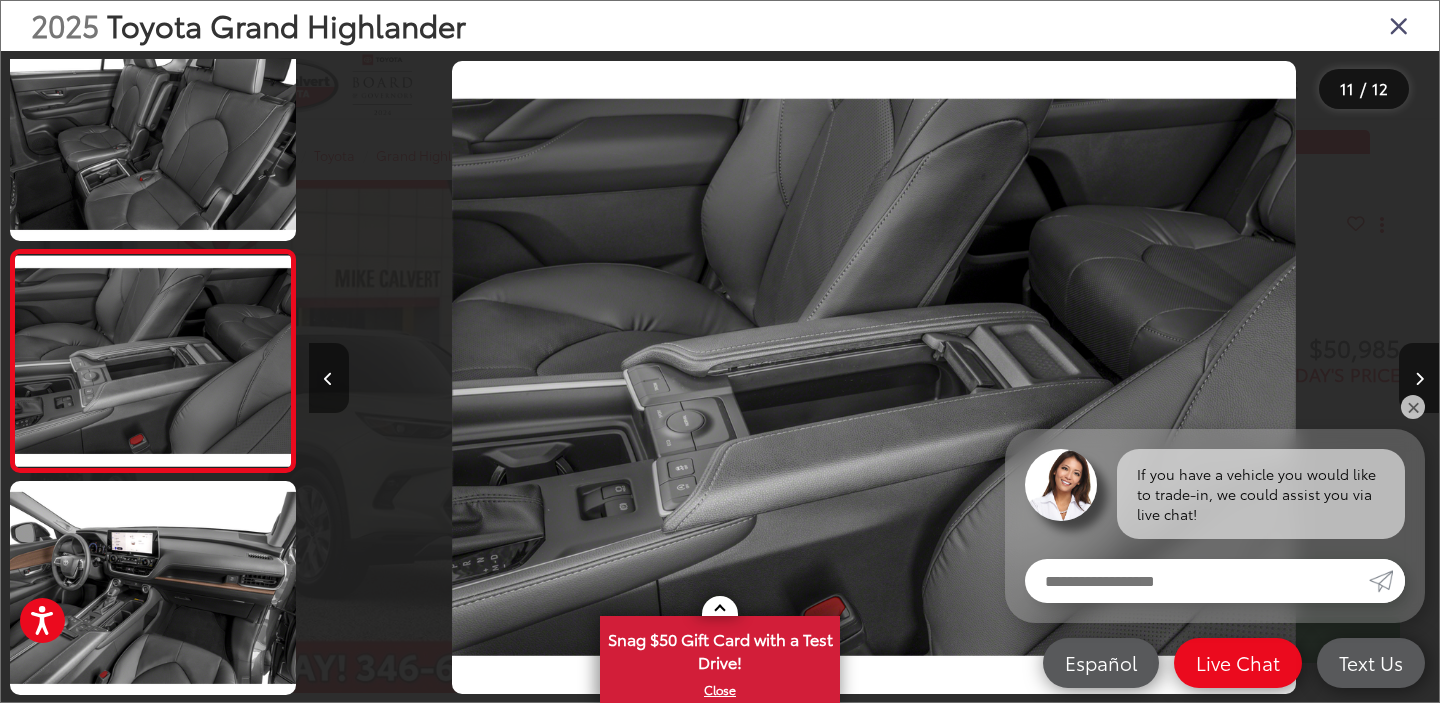 click at bounding box center [328, 379] 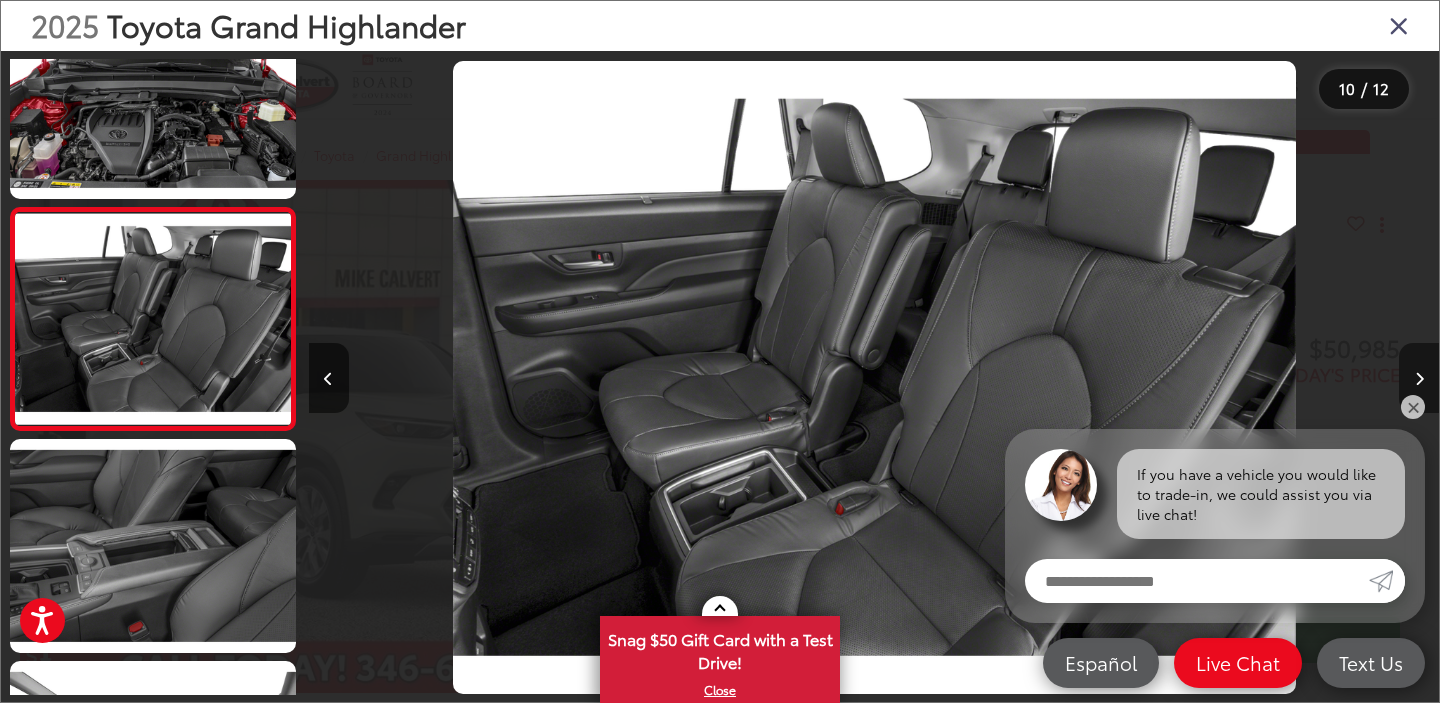 click at bounding box center [1419, 379] 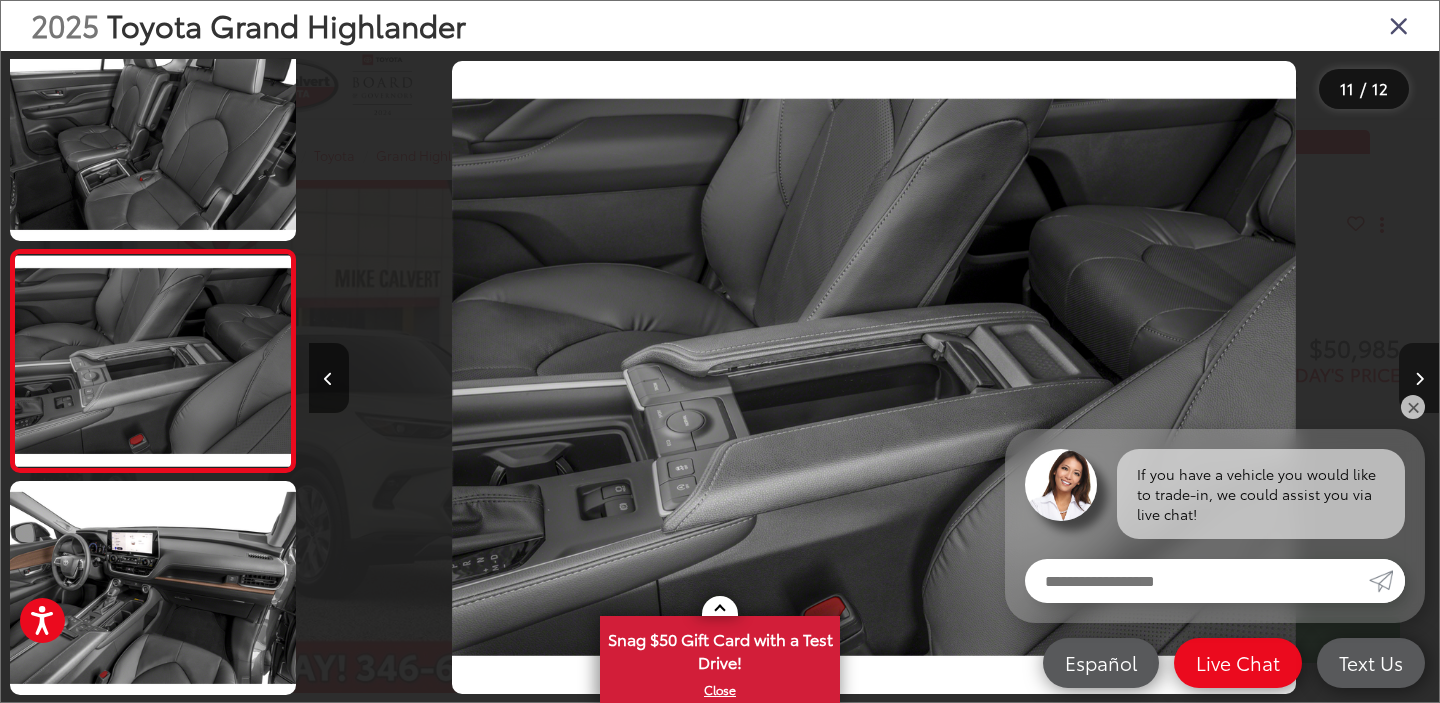 click at bounding box center [1419, 379] 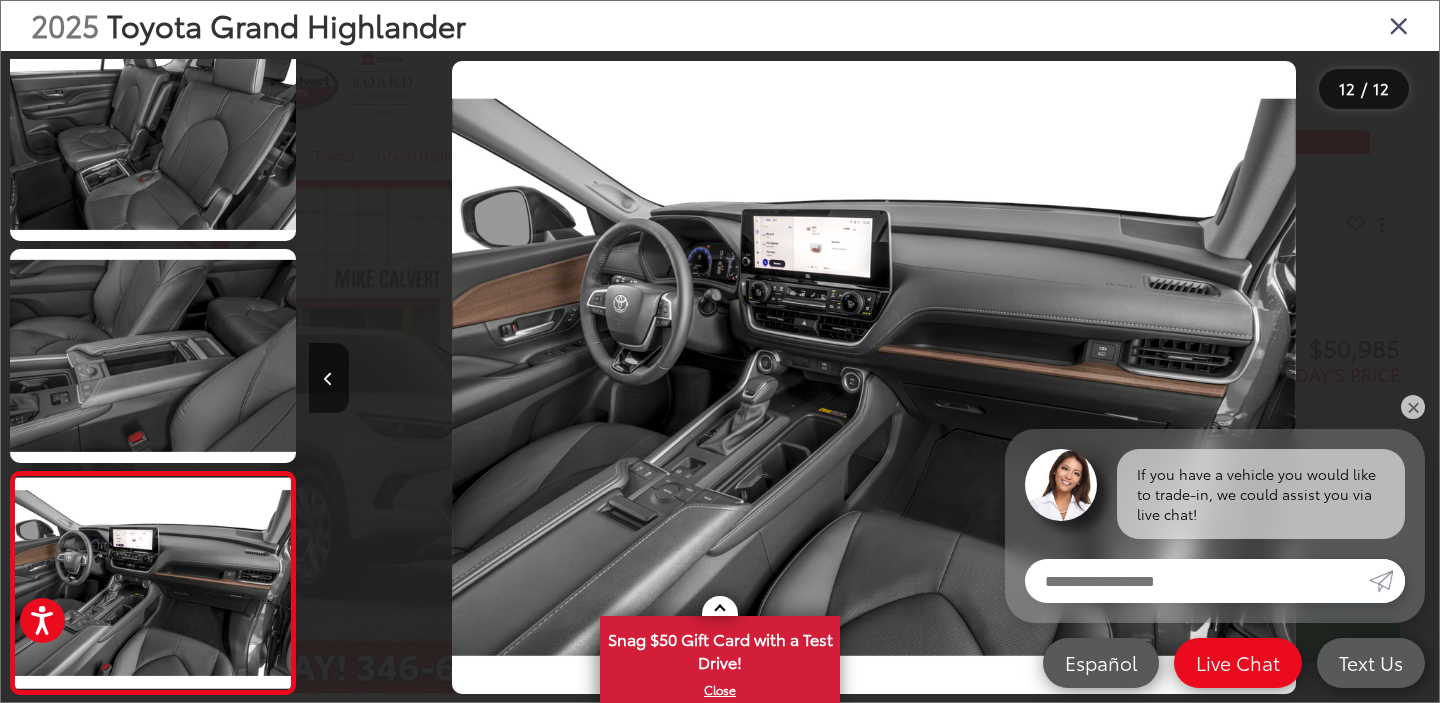 click at bounding box center (1297, 377) 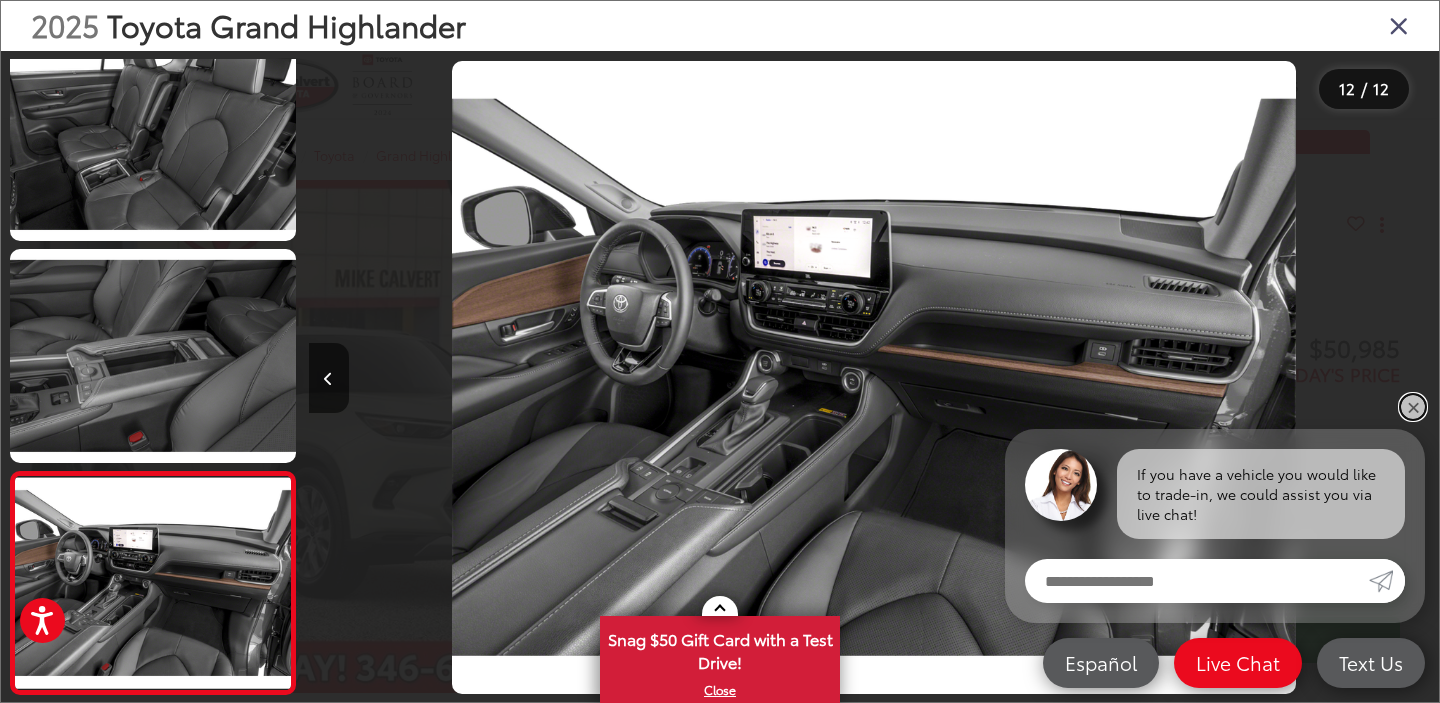 click on "✕" at bounding box center (1413, 407) 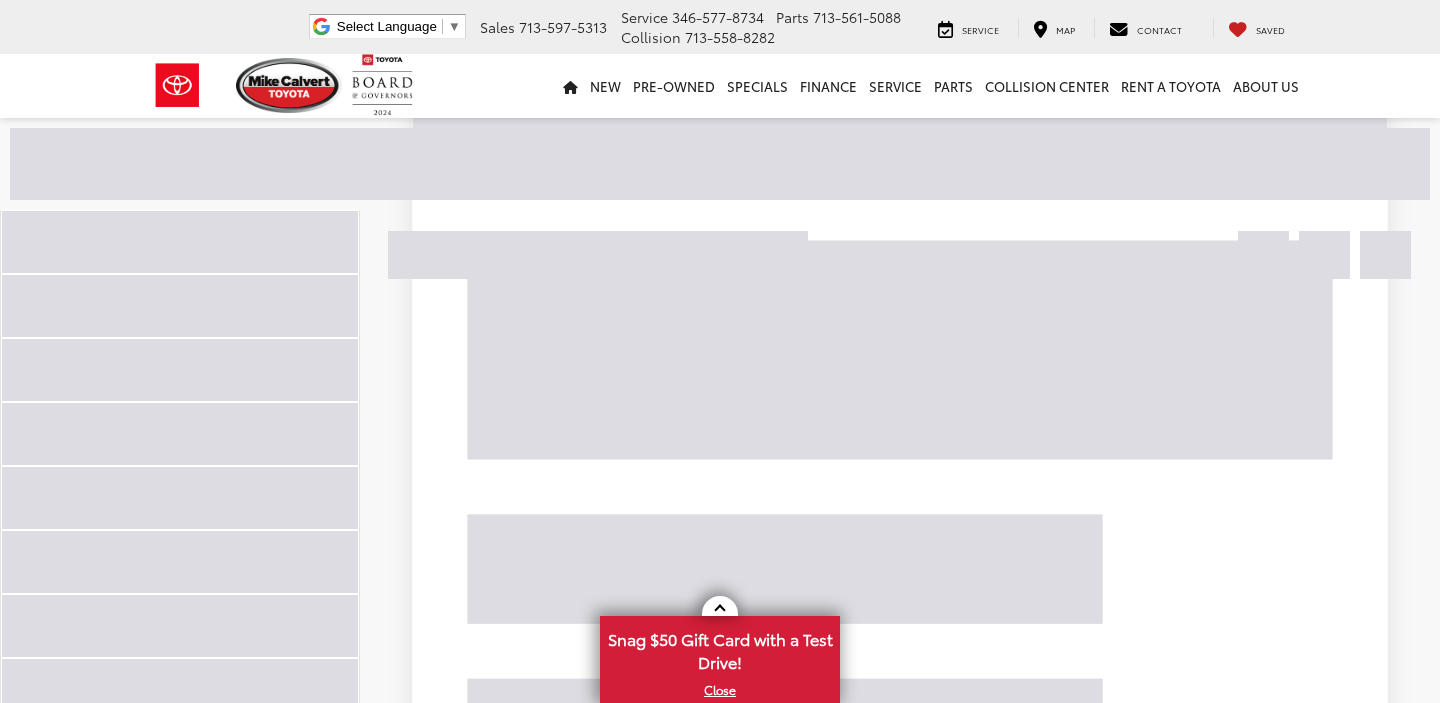 scroll, scrollTop: 0, scrollLeft: 0, axis: both 